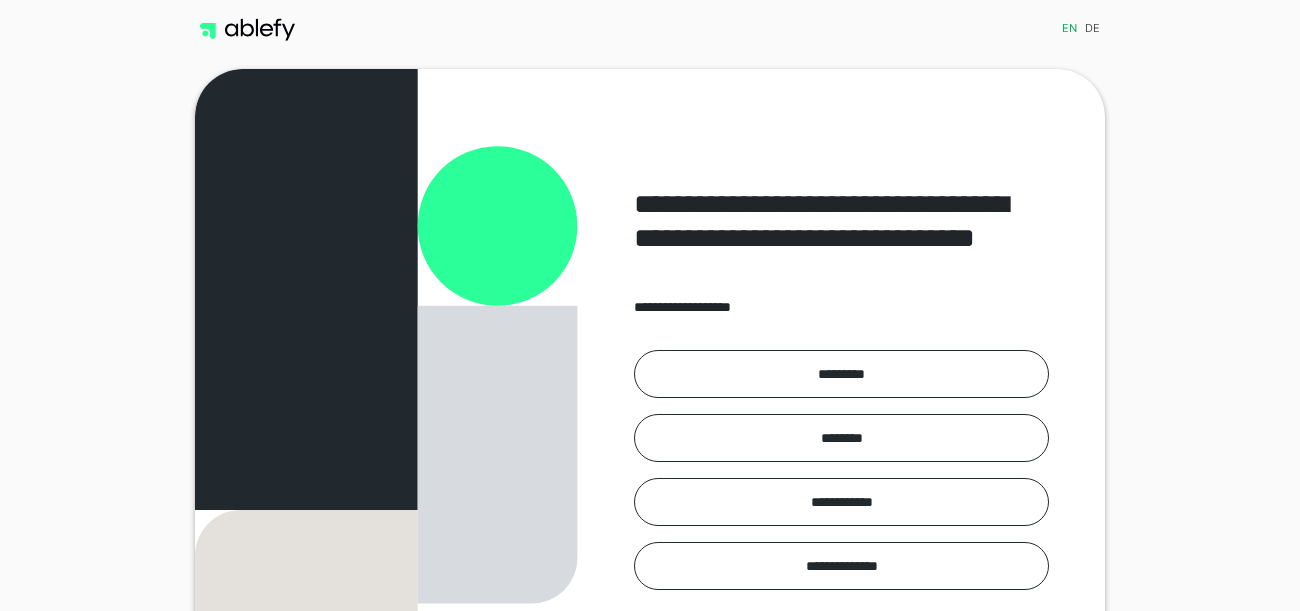 scroll, scrollTop: 0, scrollLeft: 0, axis: both 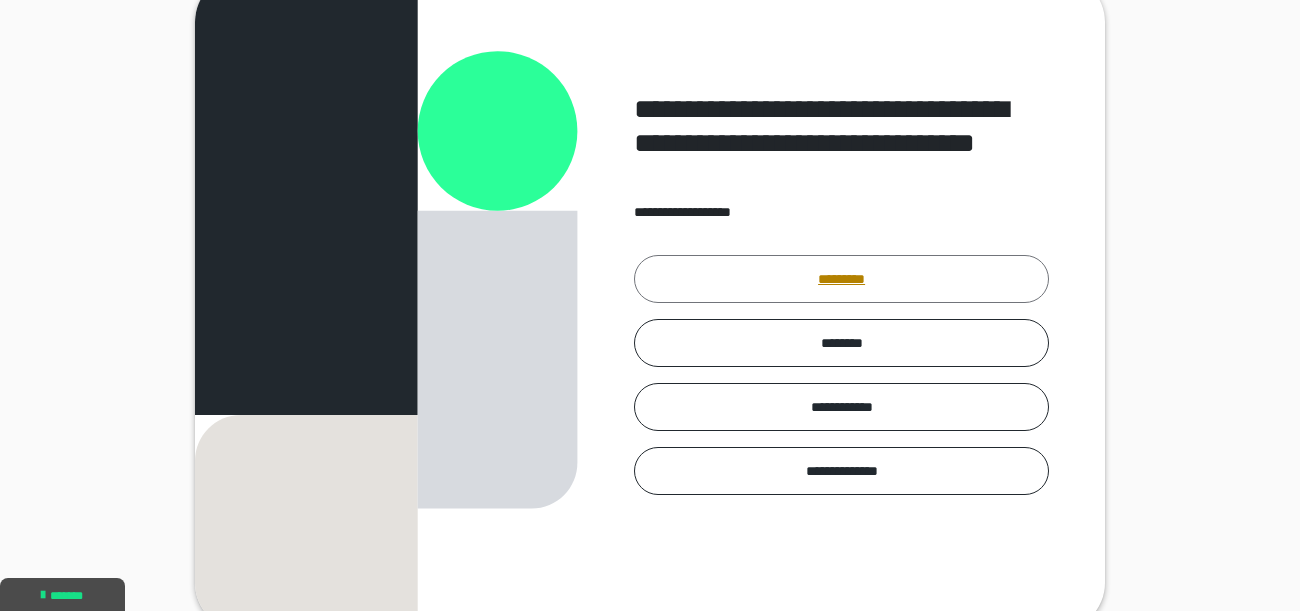click on "*********" at bounding box center [841, 279] 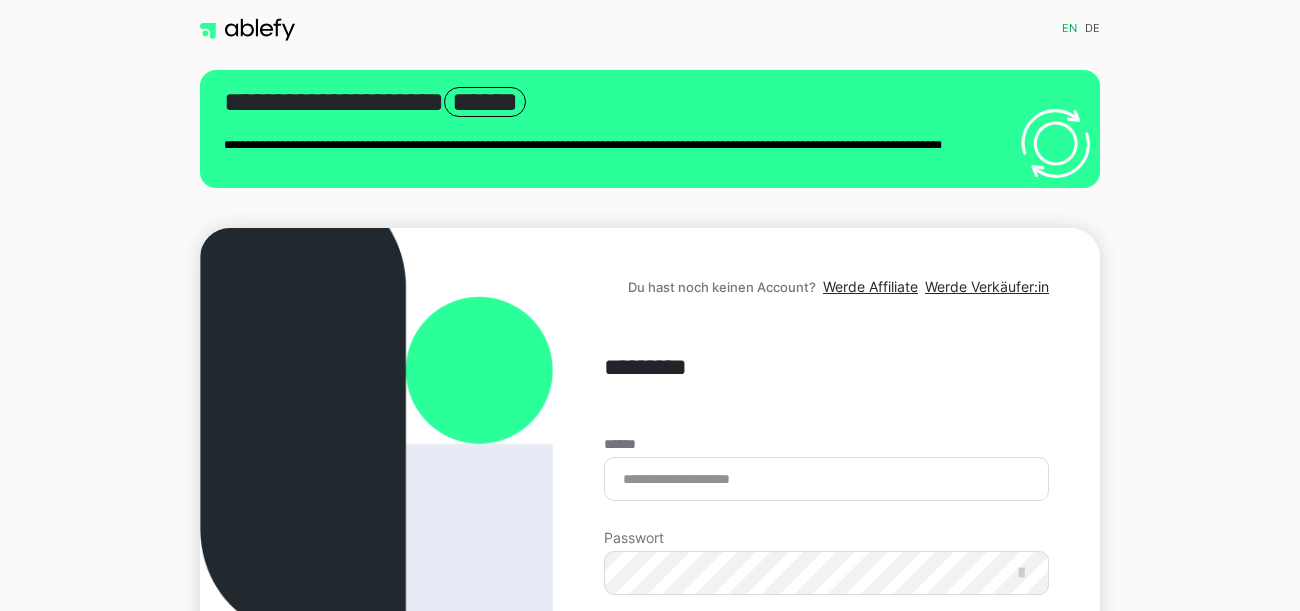 scroll, scrollTop: 0, scrollLeft: 0, axis: both 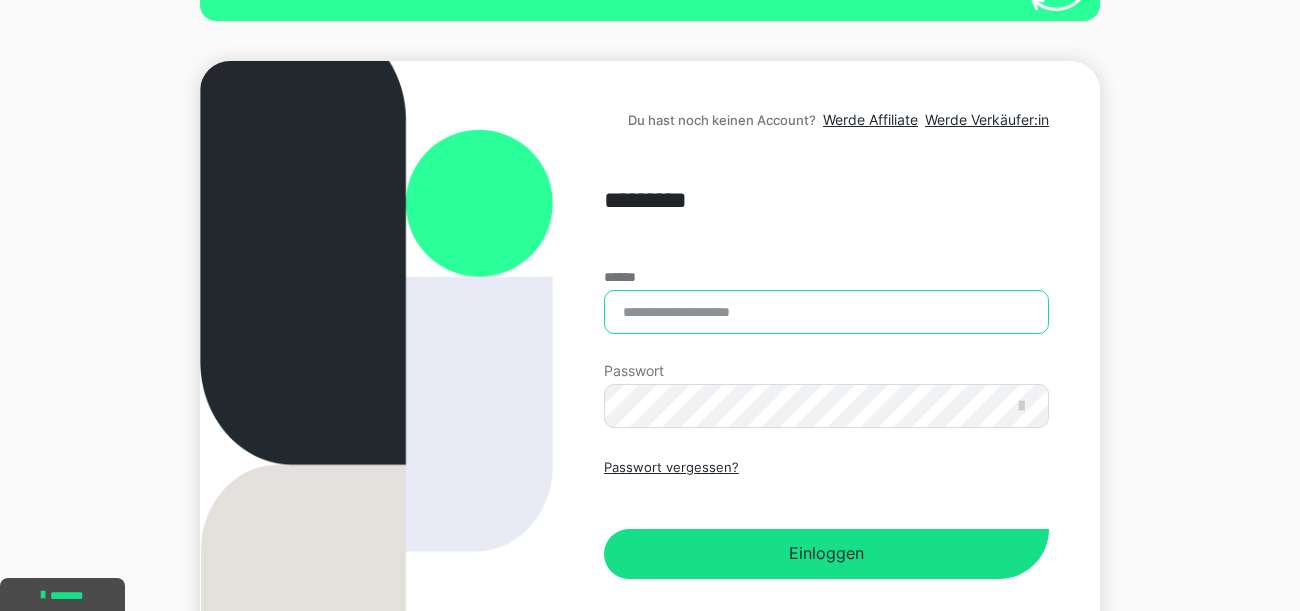 click on "******" at bounding box center (826, 312) 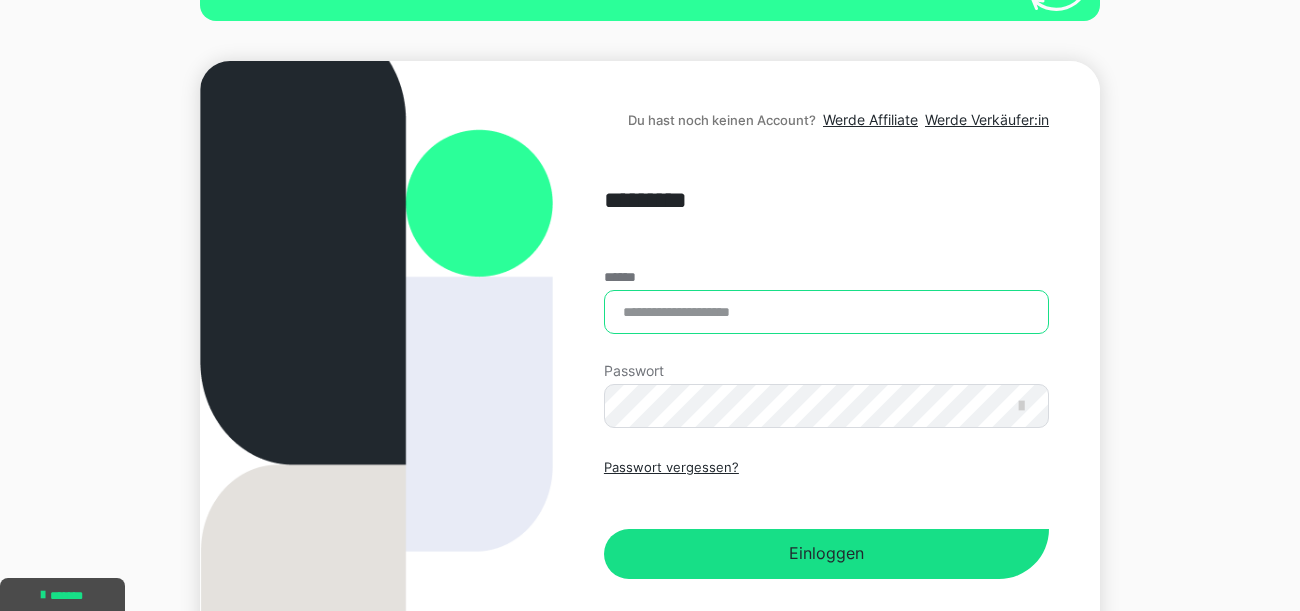 type on "**********" 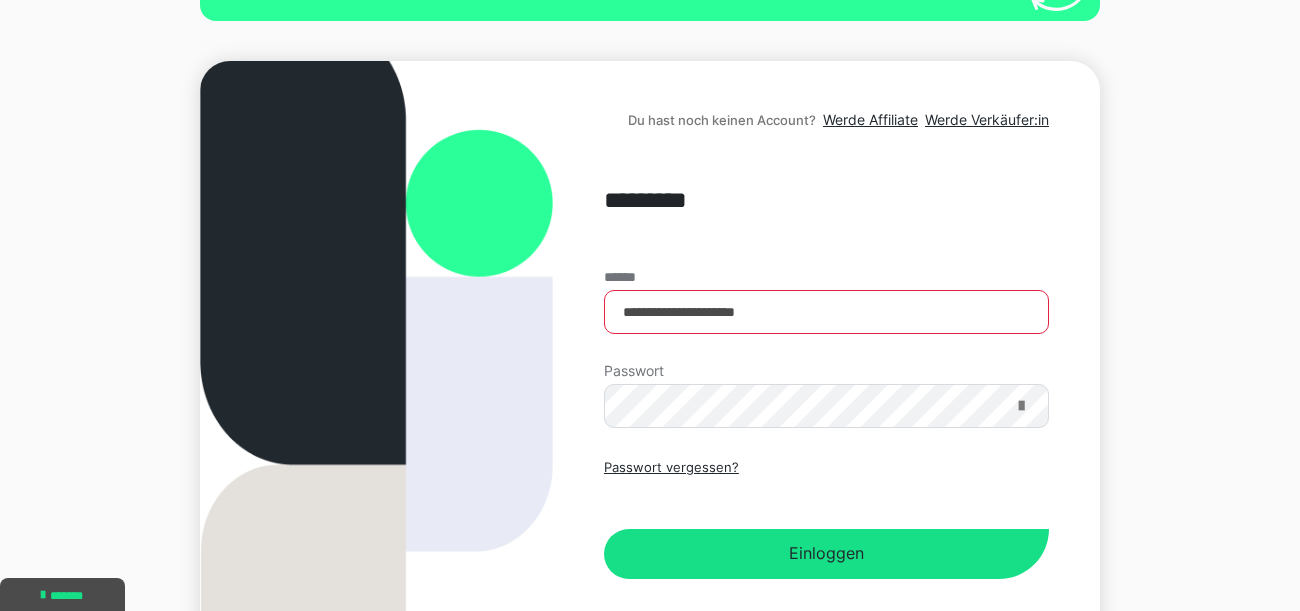 click at bounding box center (1021, 406) 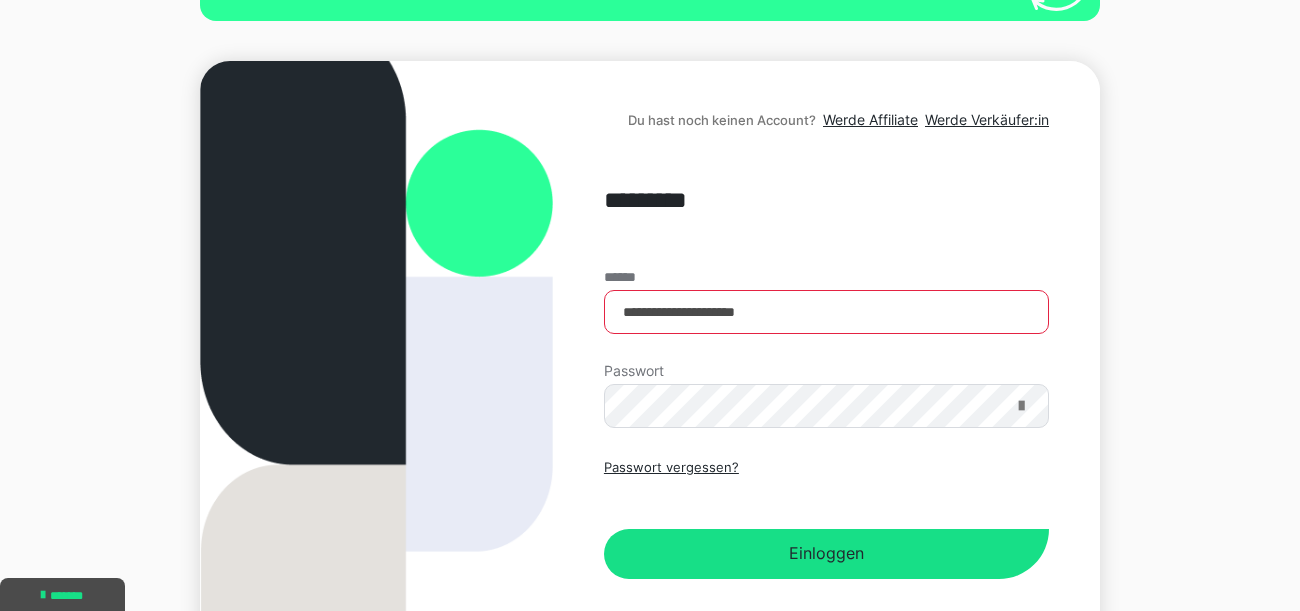 click at bounding box center (1021, 406) 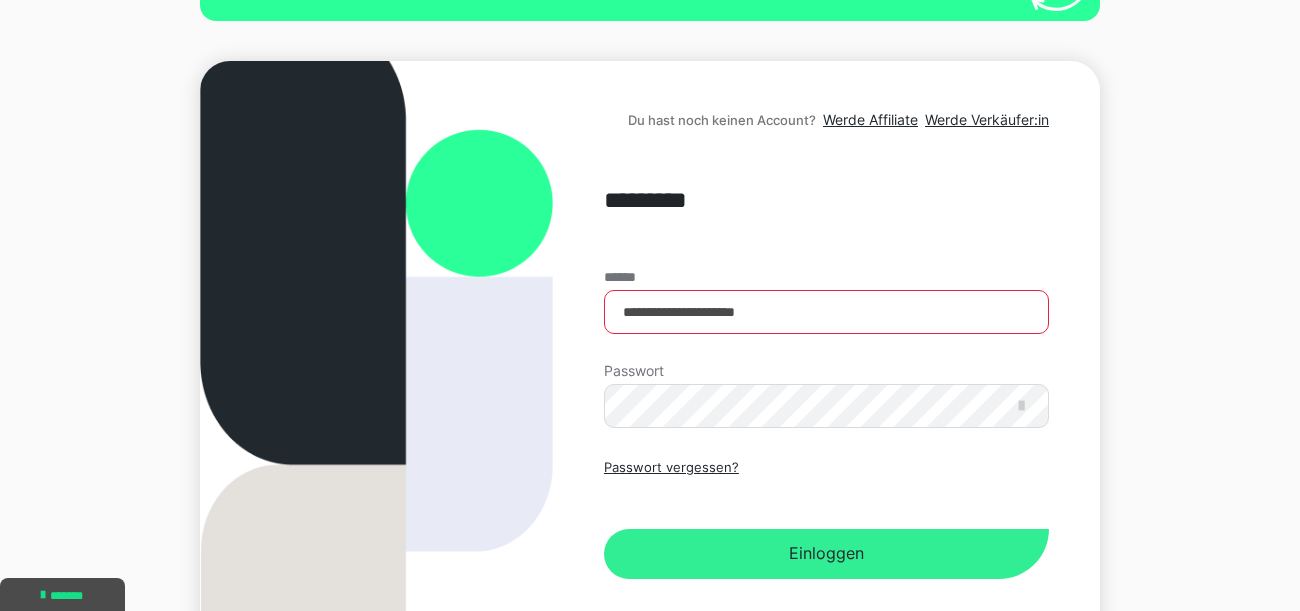 click on "Einloggen" at bounding box center [826, 554] 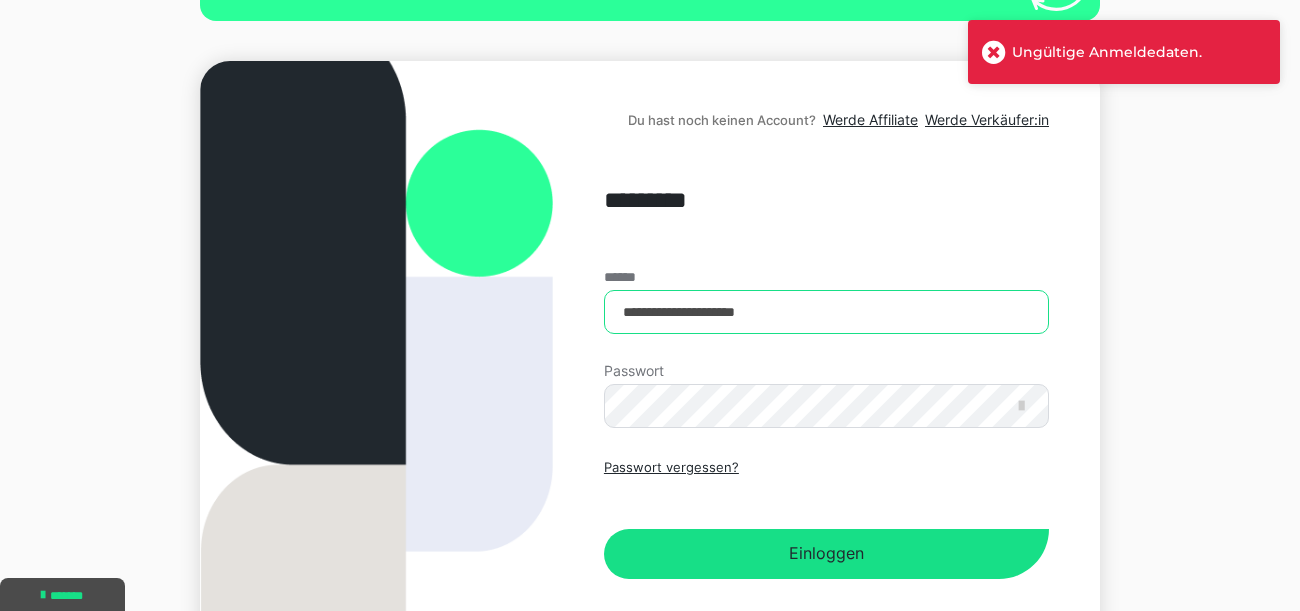click on "**********" at bounding box center (826, 312) 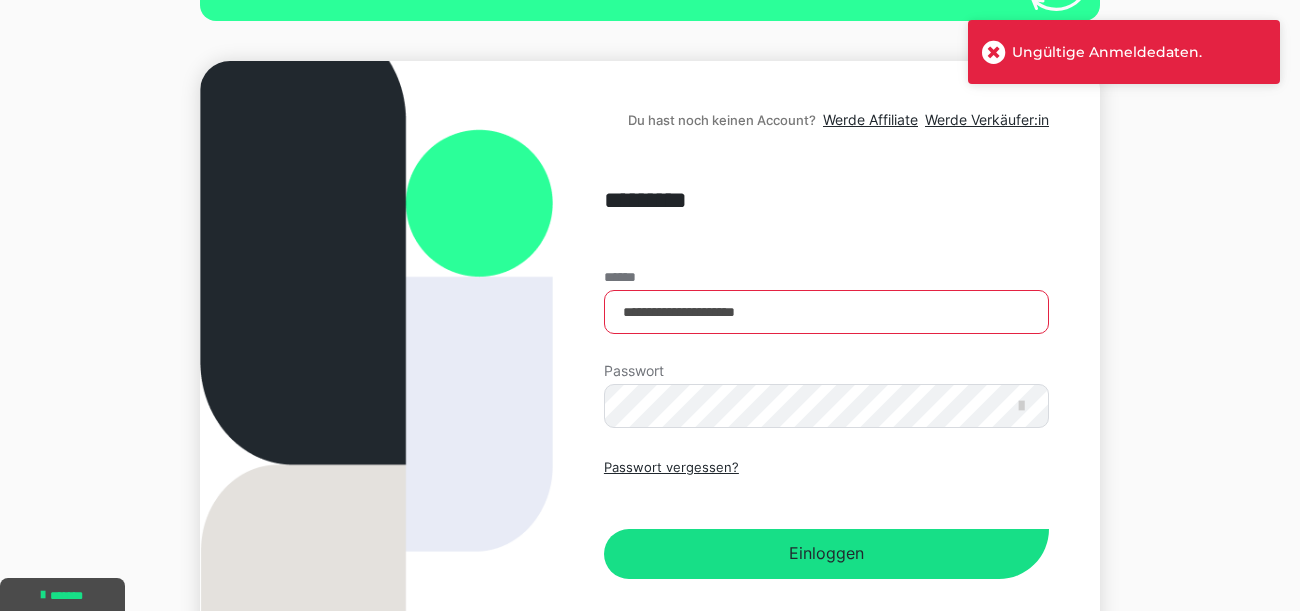 click on "**********" at bounding box center [826, 362] 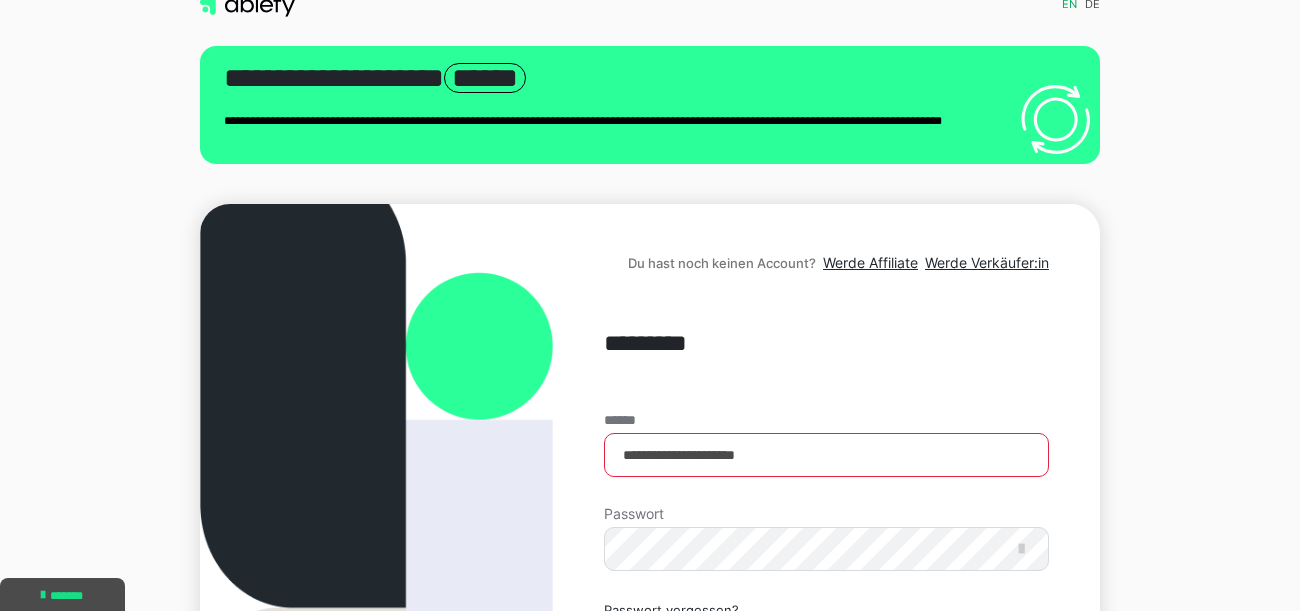 scroll, scrollTop: 0, scrollLeft: 0, axis: both 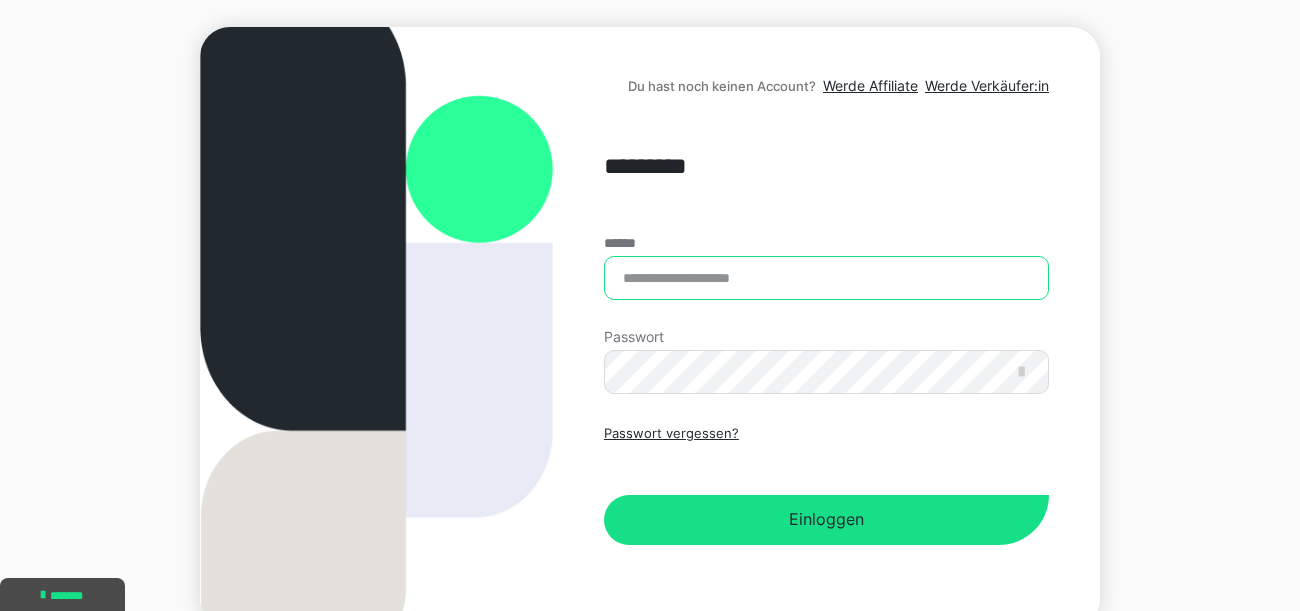 click on "******" at bounding box center (826, 278) 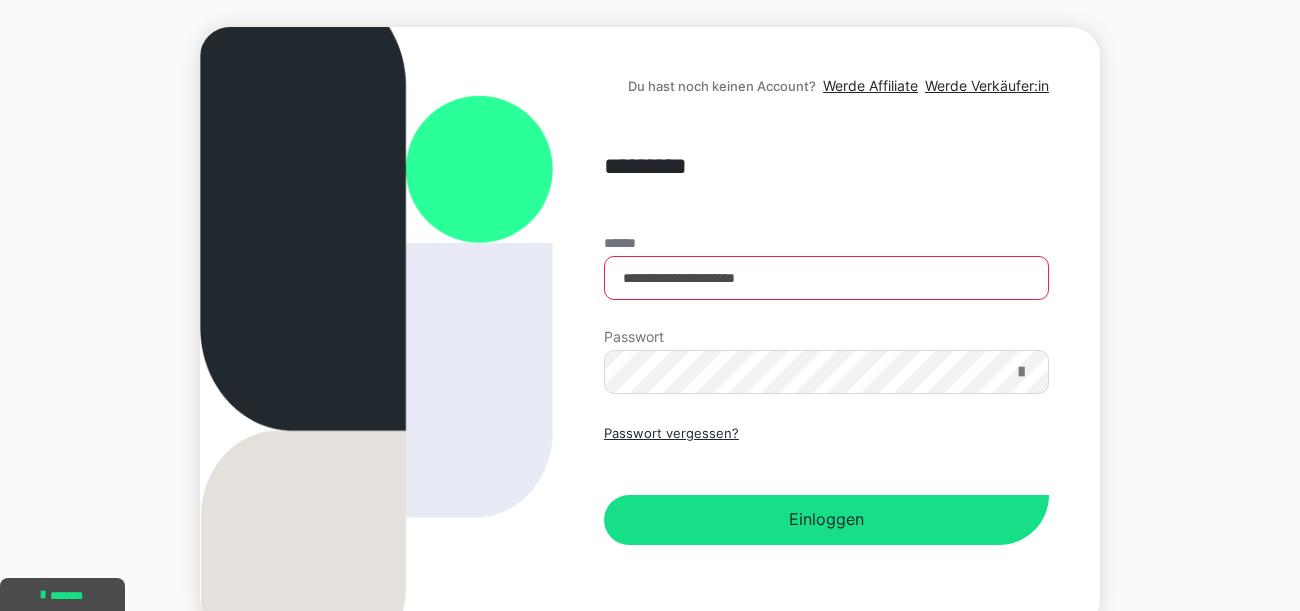 click at bounding box center [1021, 372] 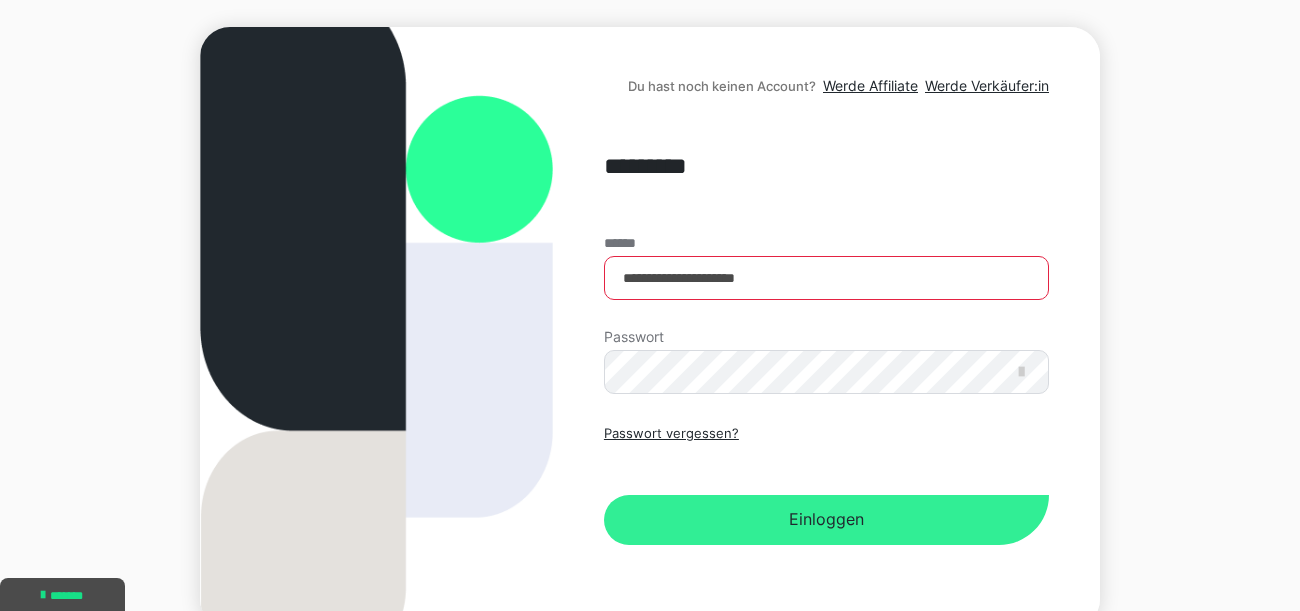 click on "Einloggen" at bounding box center (826, 520) 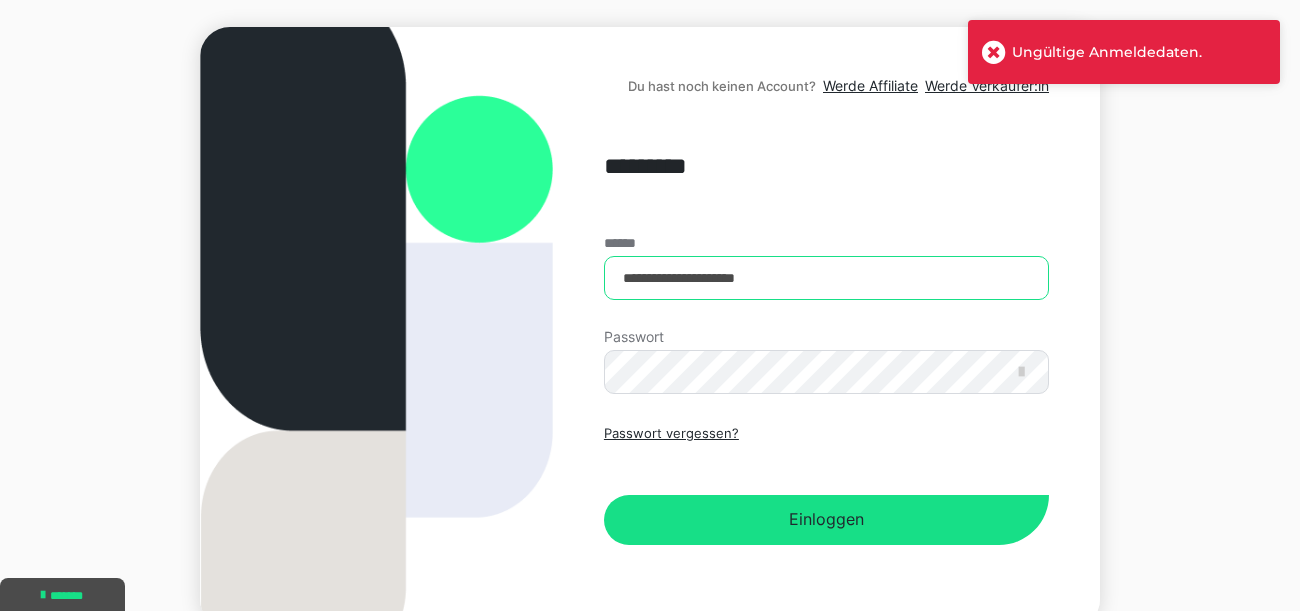 click on "**********" at bounding box center (826, 278) 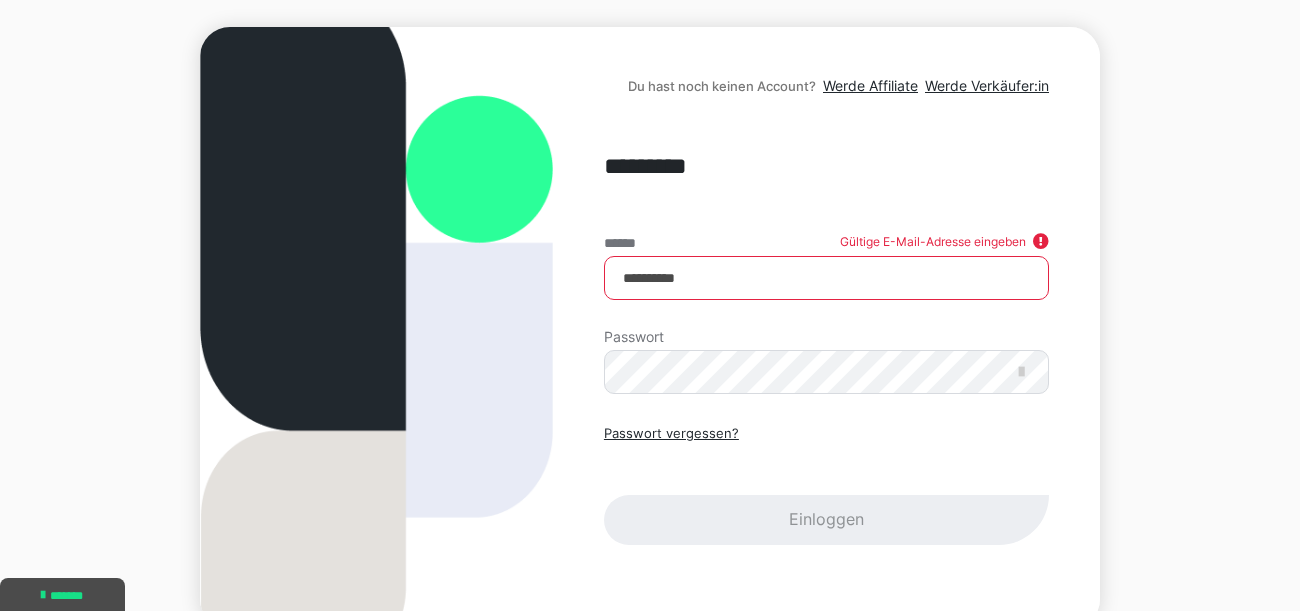 type on "**********" 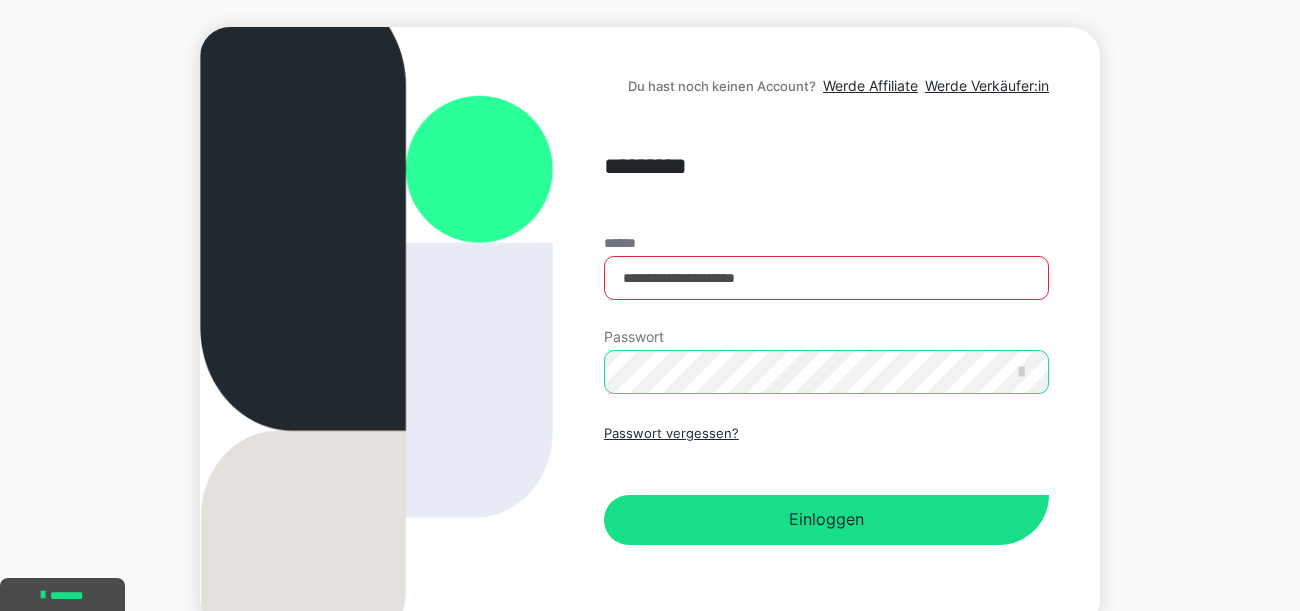 scroll, scrollTop: 0, scrollLeft: 0, axis: both 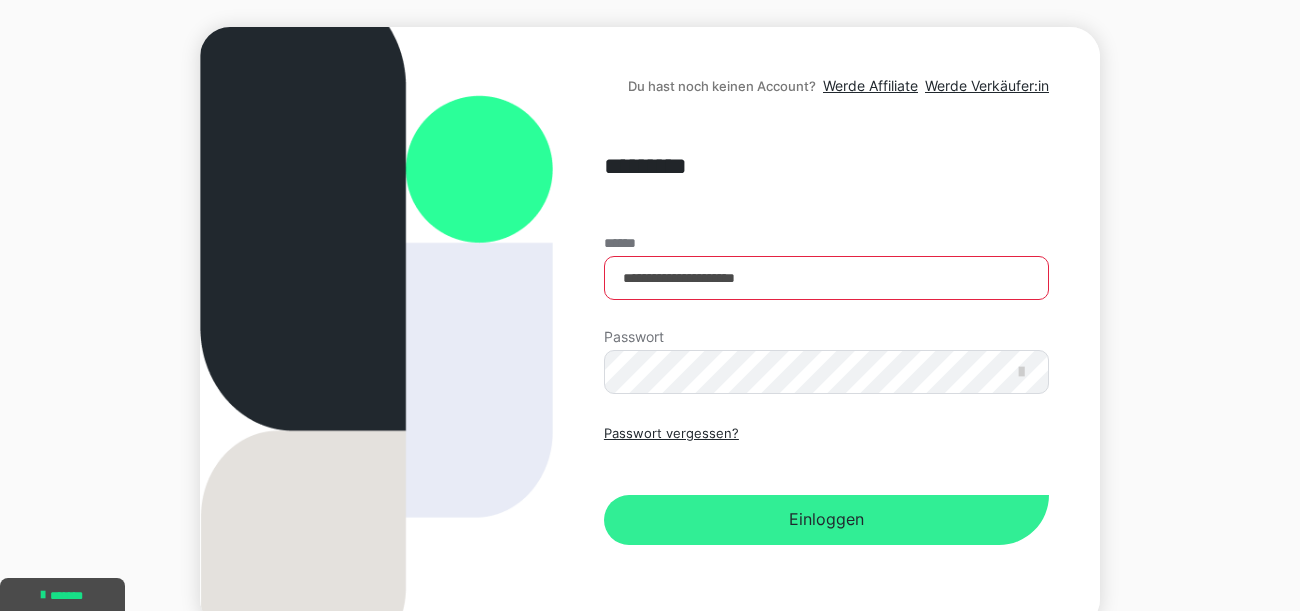 click on "Einloggen" at bounding box center [826, 520] 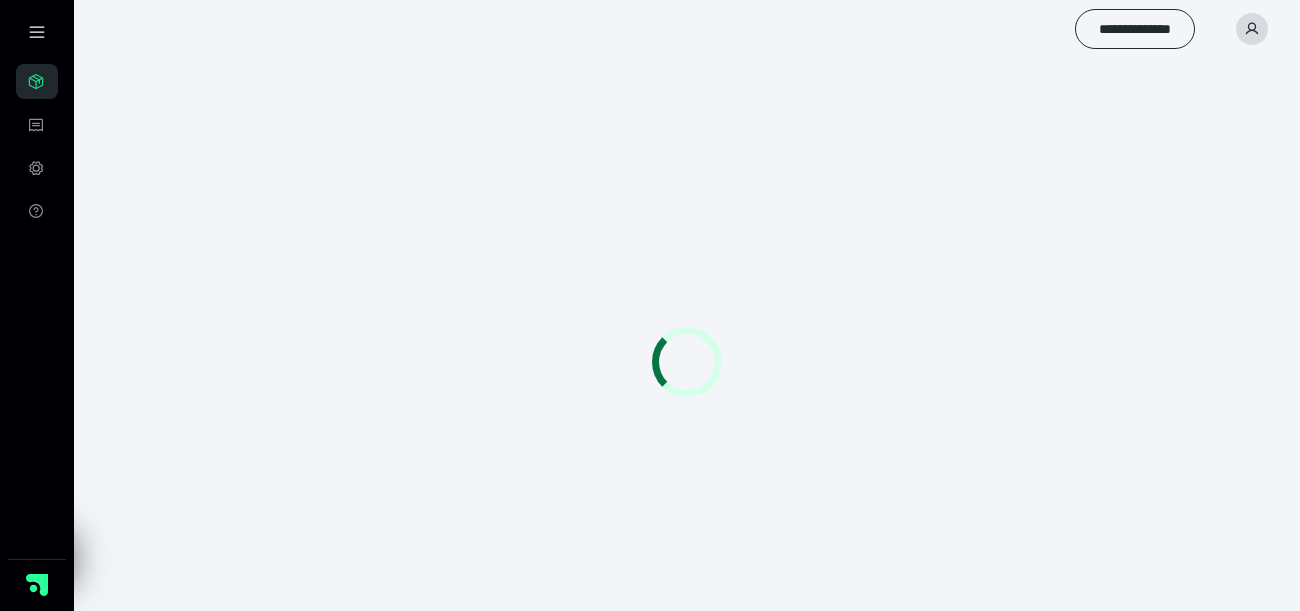 scroll, scrollTop: 0, scrollLeft: 0, axis: both 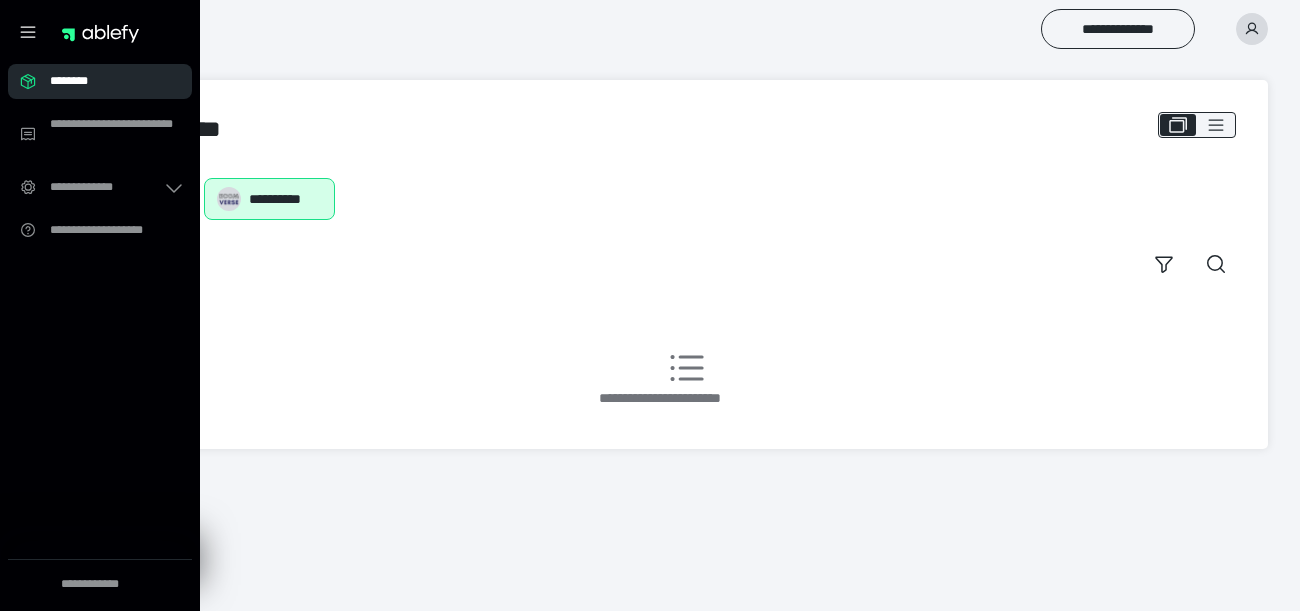 click on "********" at bounding box center [106, 81] 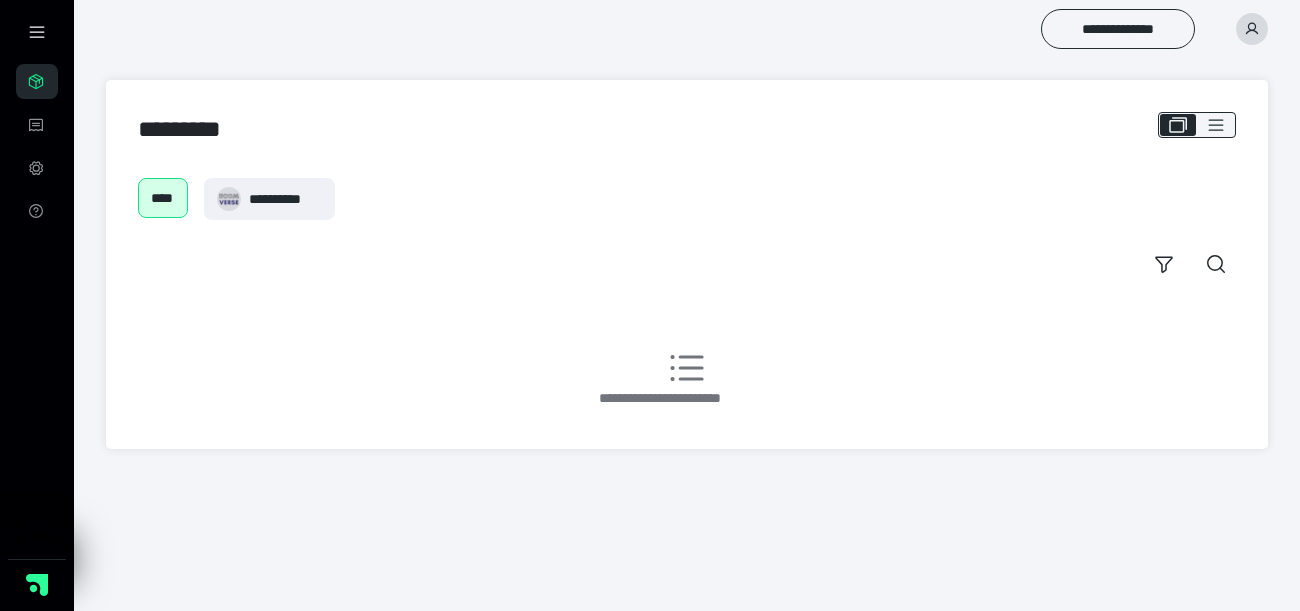 click on "**********" at bounding box center [687, 264] 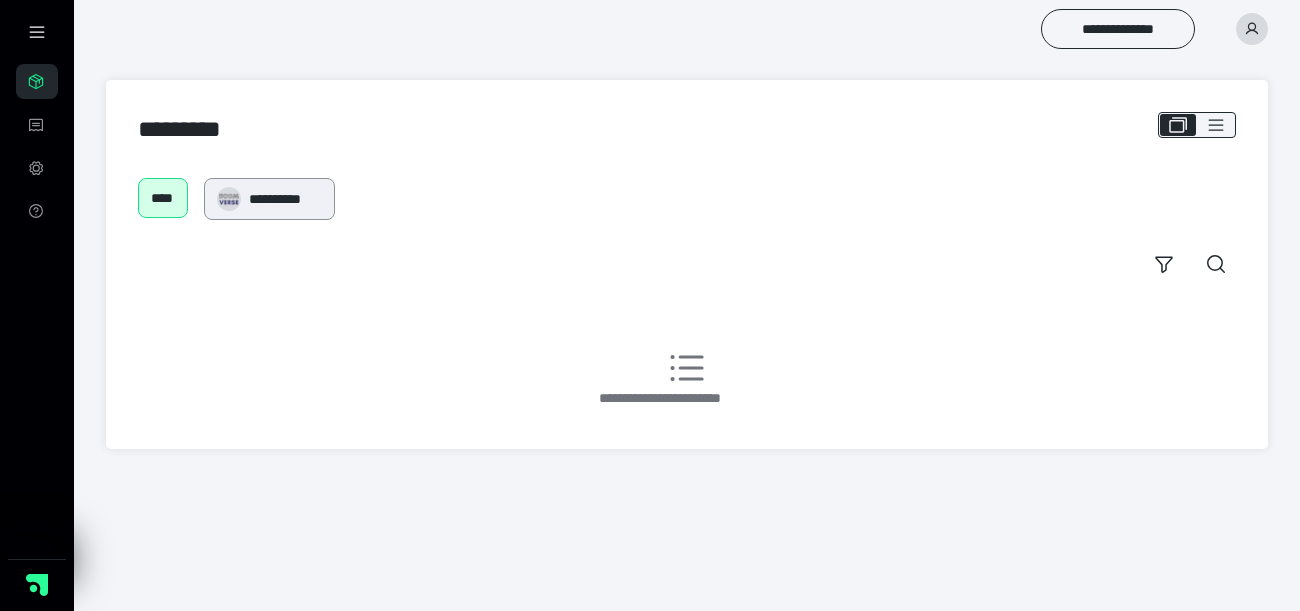click on "**********" at bounding box center (285, 199) 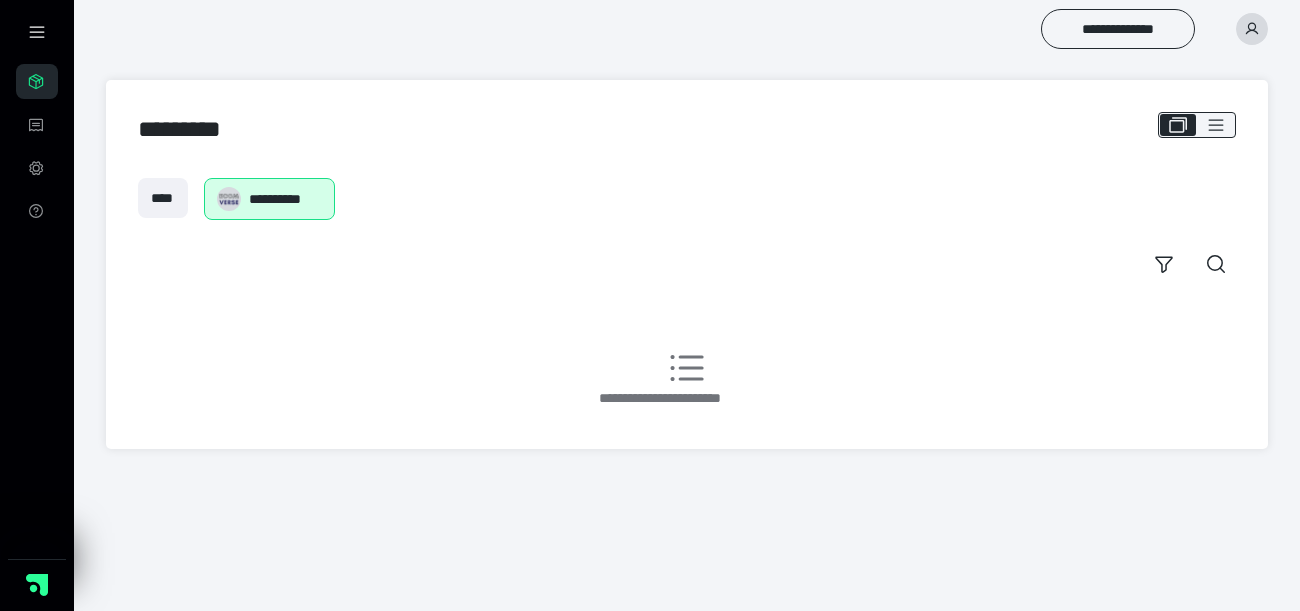 scroll, scrollTop: 0, scrollLeft: 0, axis: both 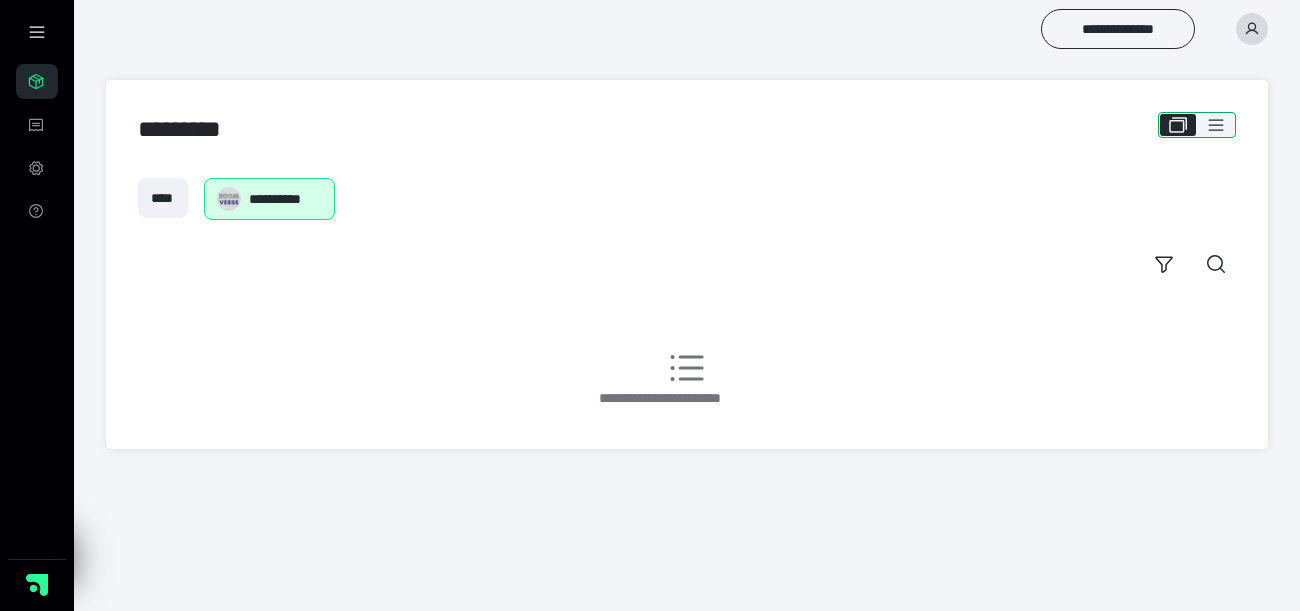 click 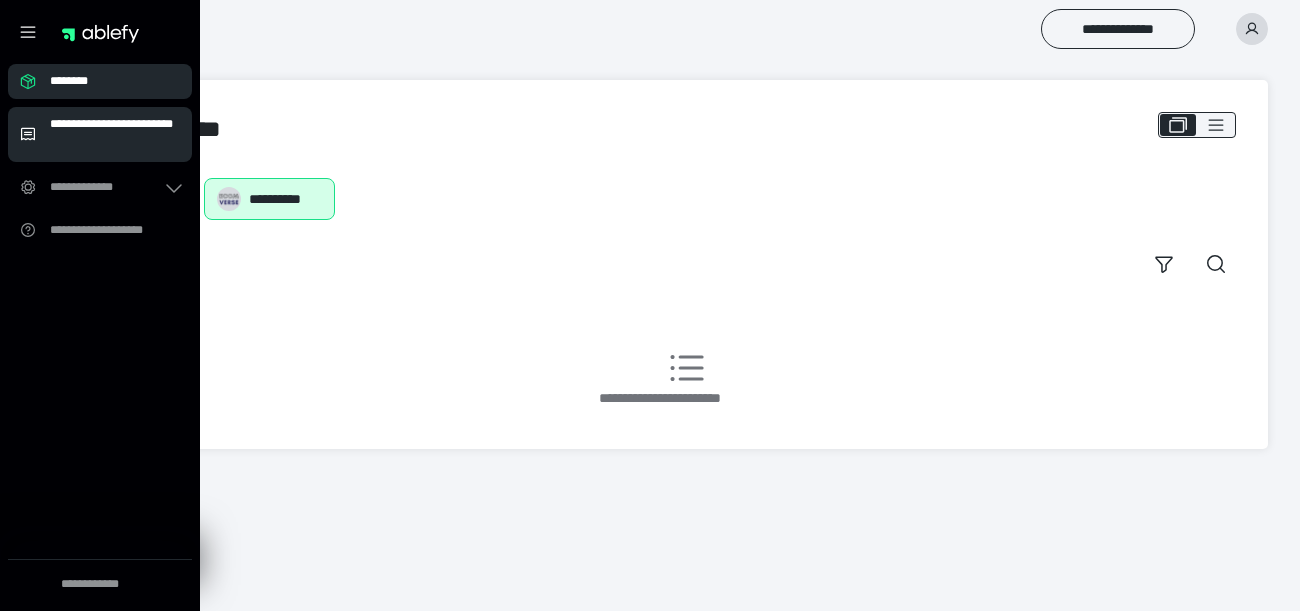 click on "**********" at bounding box center [115, 134] 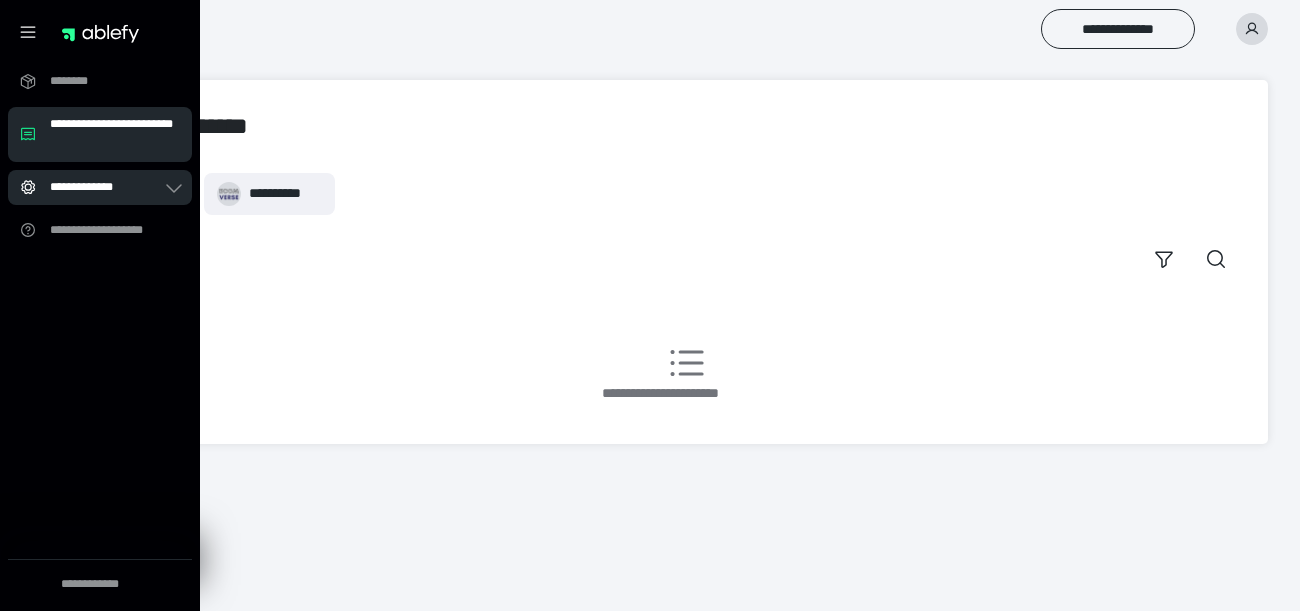 click on "**********" at bounding box center [106, 187] 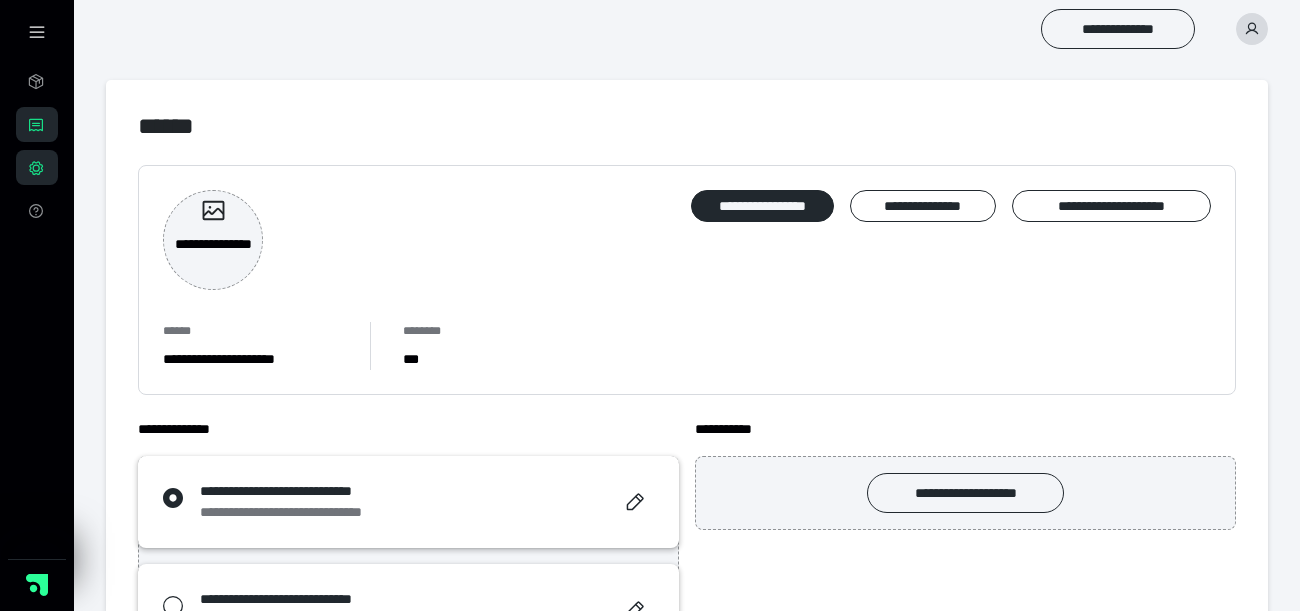 click on "**********" at bounding box center [687, 280] 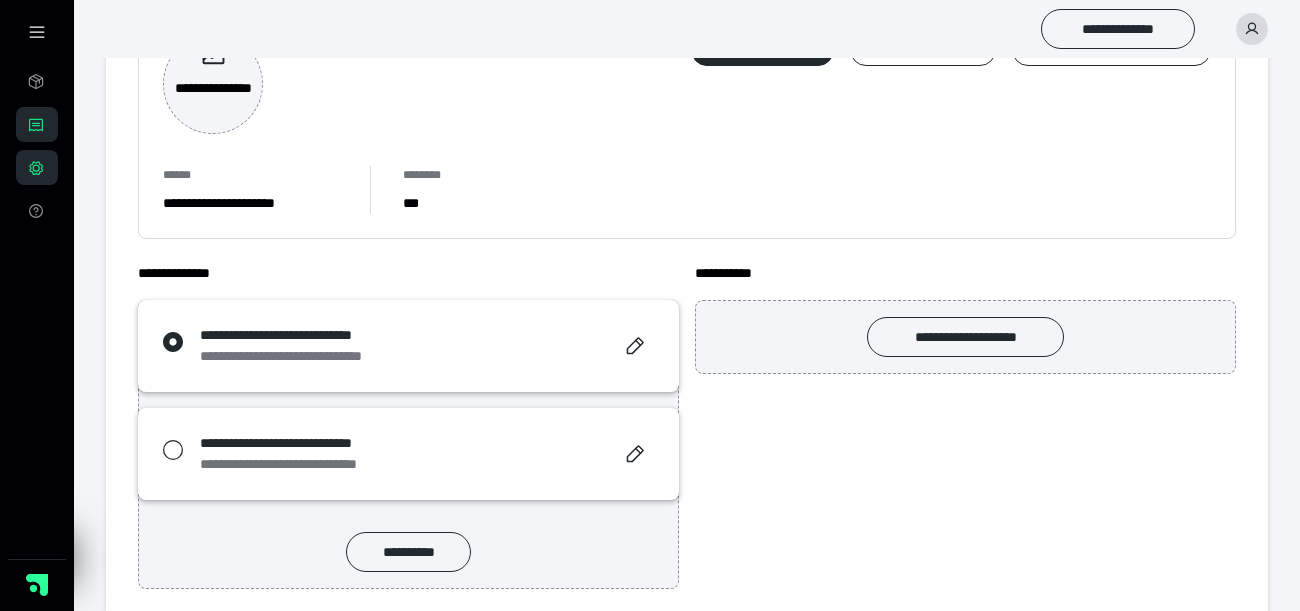 scroll, scrollTop: 190, scrollLeft: 0, axis: vertical 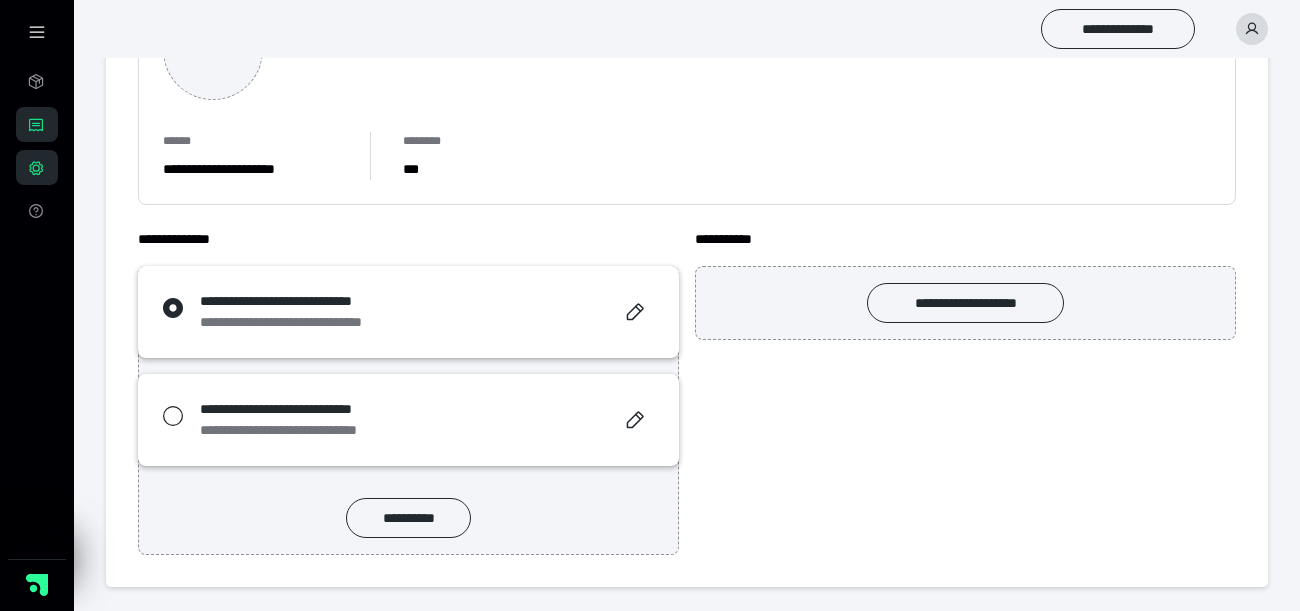 click on "**********" at bounding box center [311, 322] 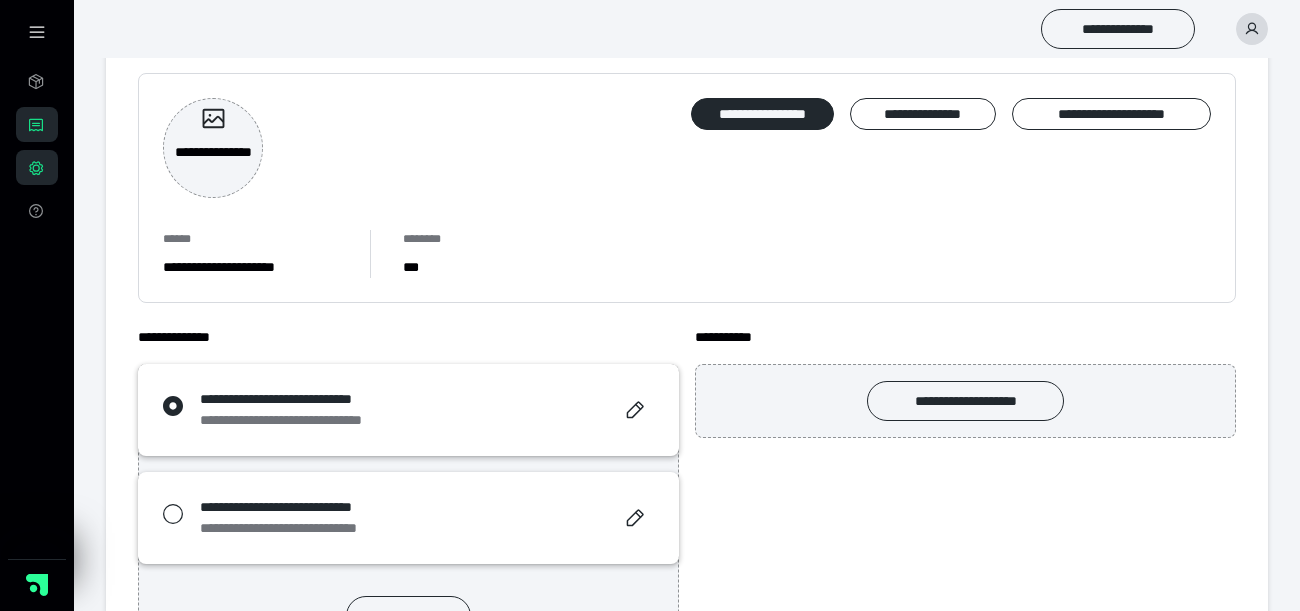 scroll, scrollTop: 0, scrollLeft: 0, axis: both 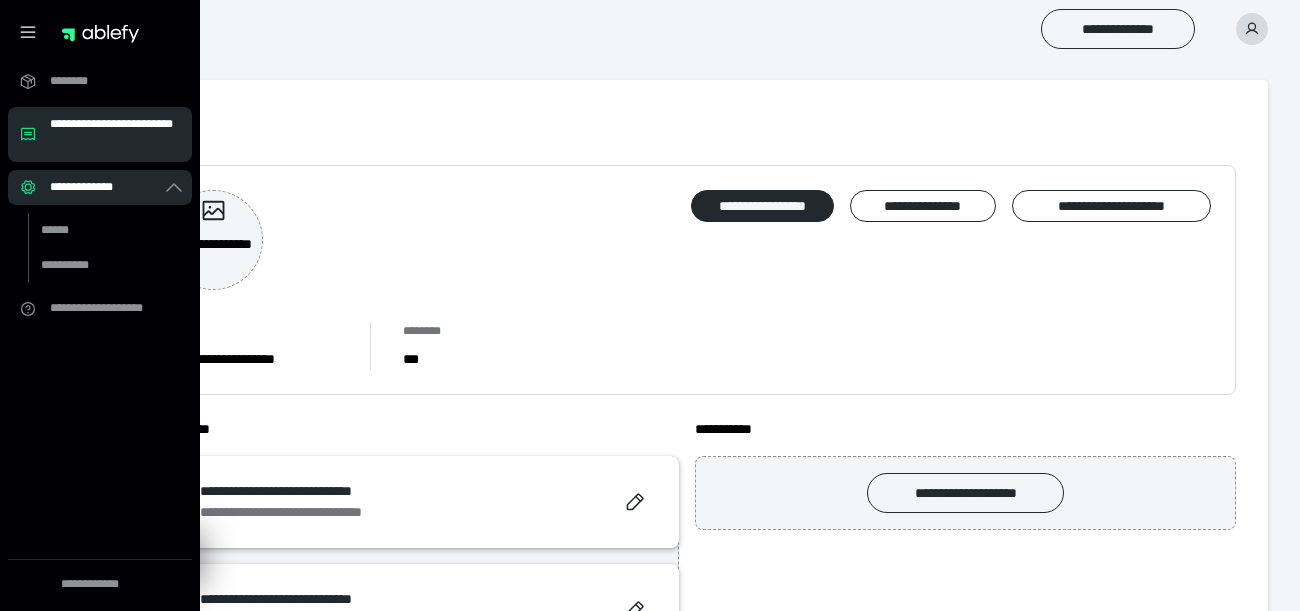 click on "**********" at bounding box center [106, 187] 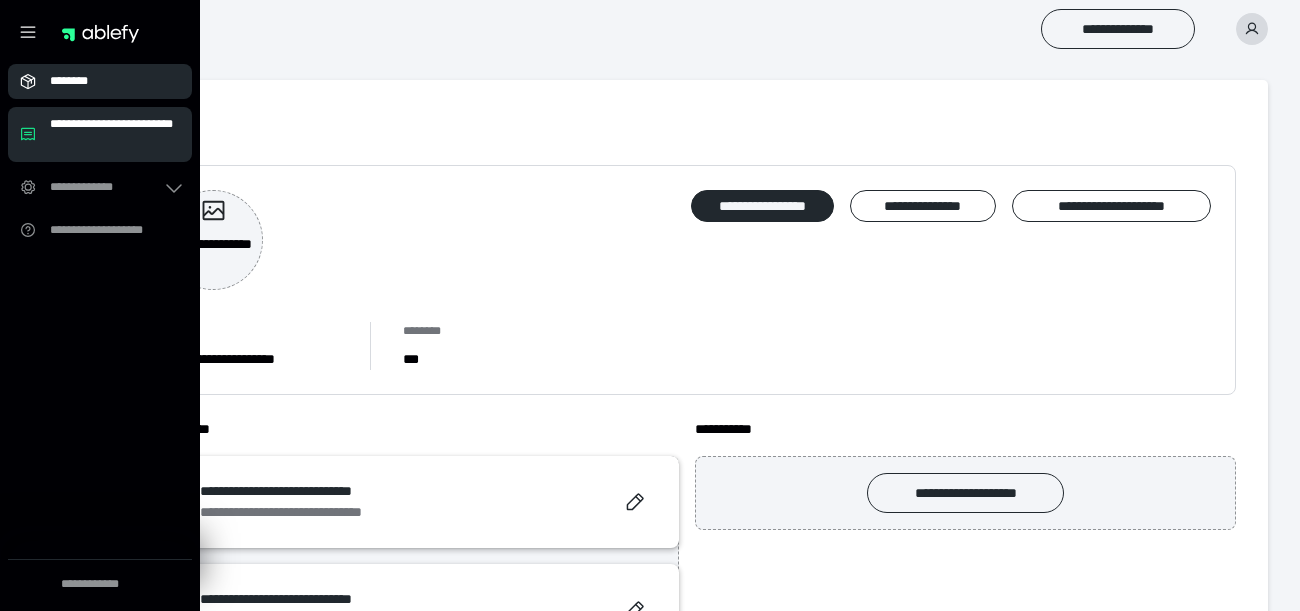click on "********" at bounding box center [106, 81] 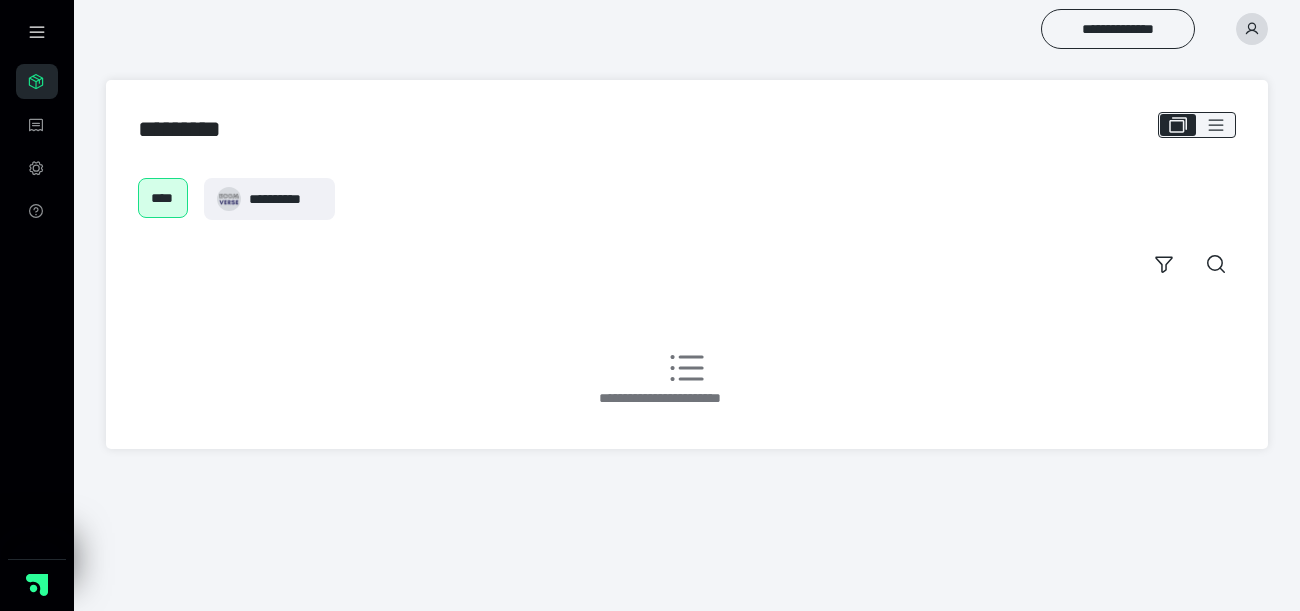 click on "**********" at bounding box center (687, 264) 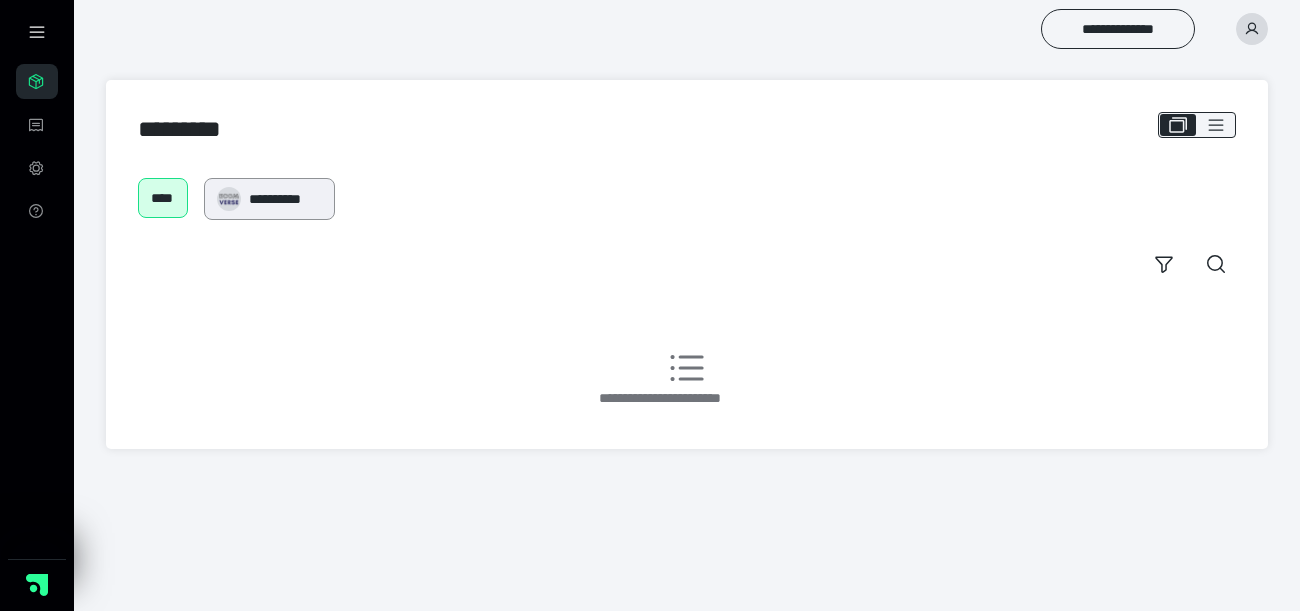 click on "**********" at bounding box center [285, 199] 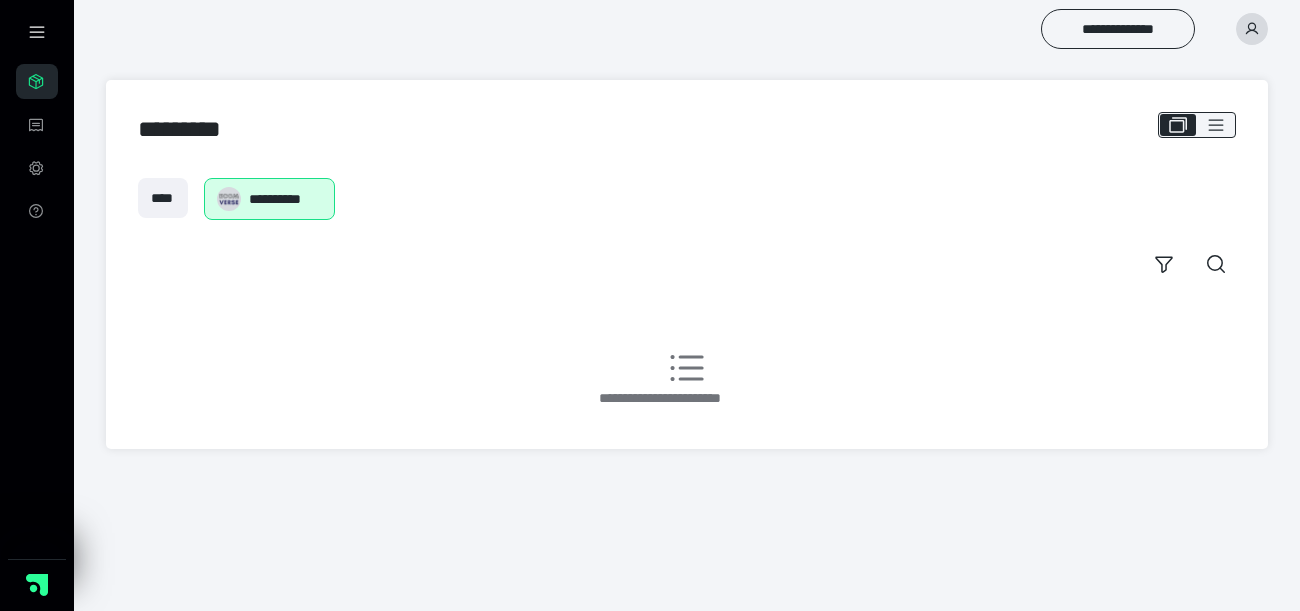 scroll, scrollTop: 0, scrollLeft: 0, axis: both 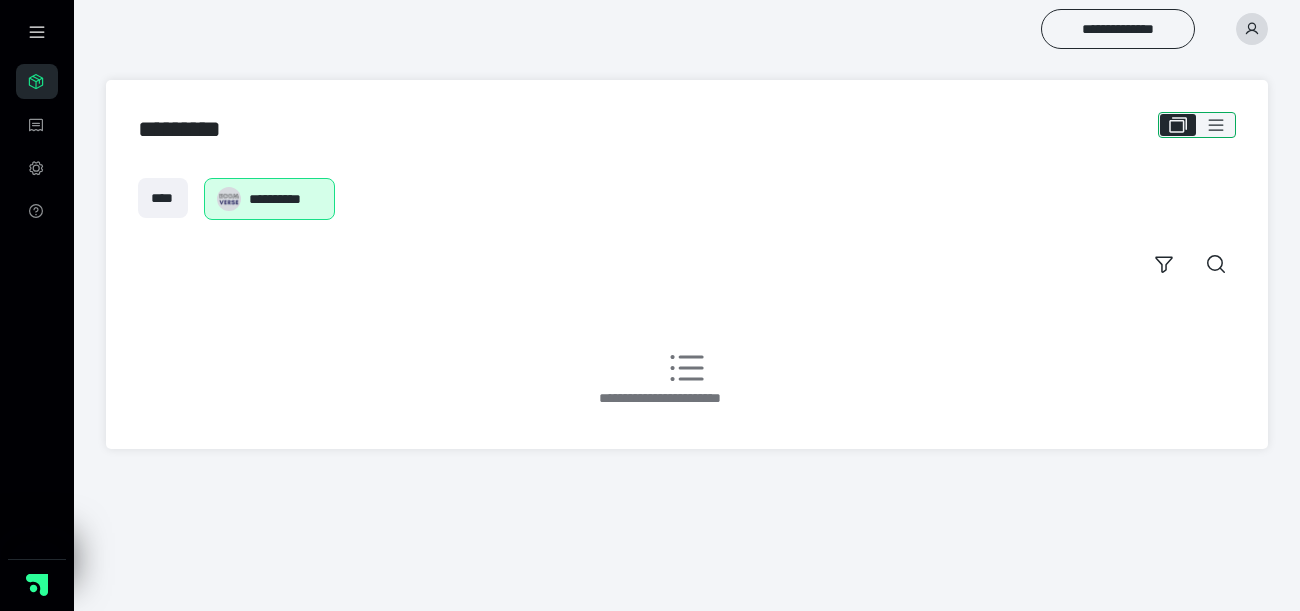 click 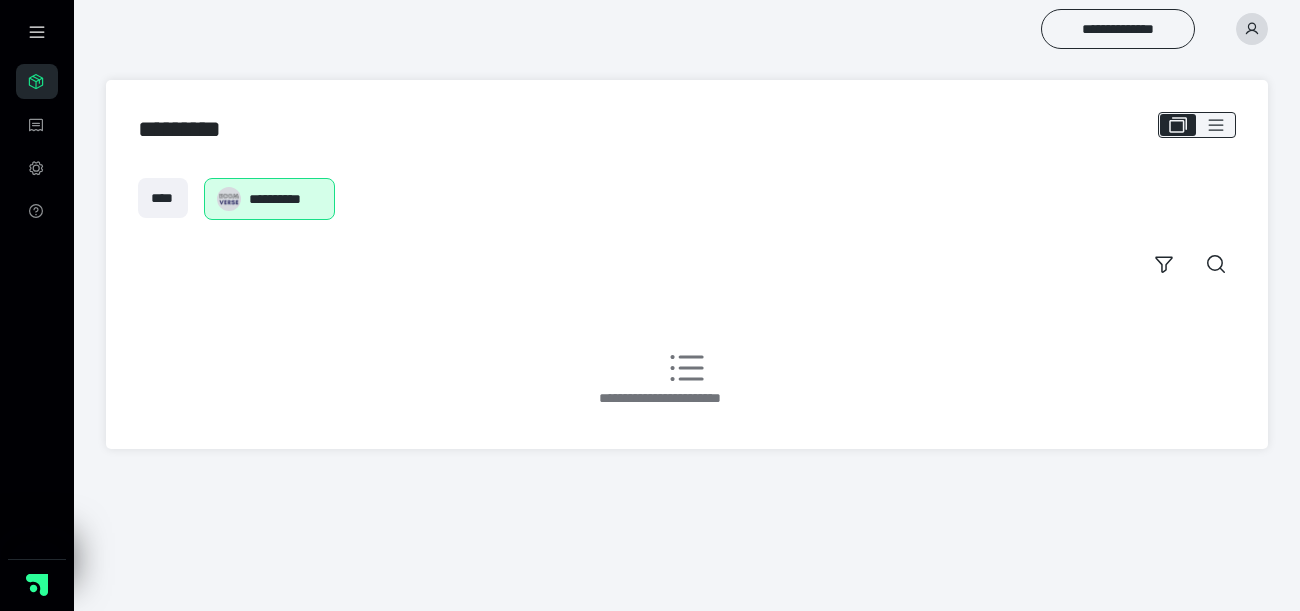 click at bounding box center (1252, 29) 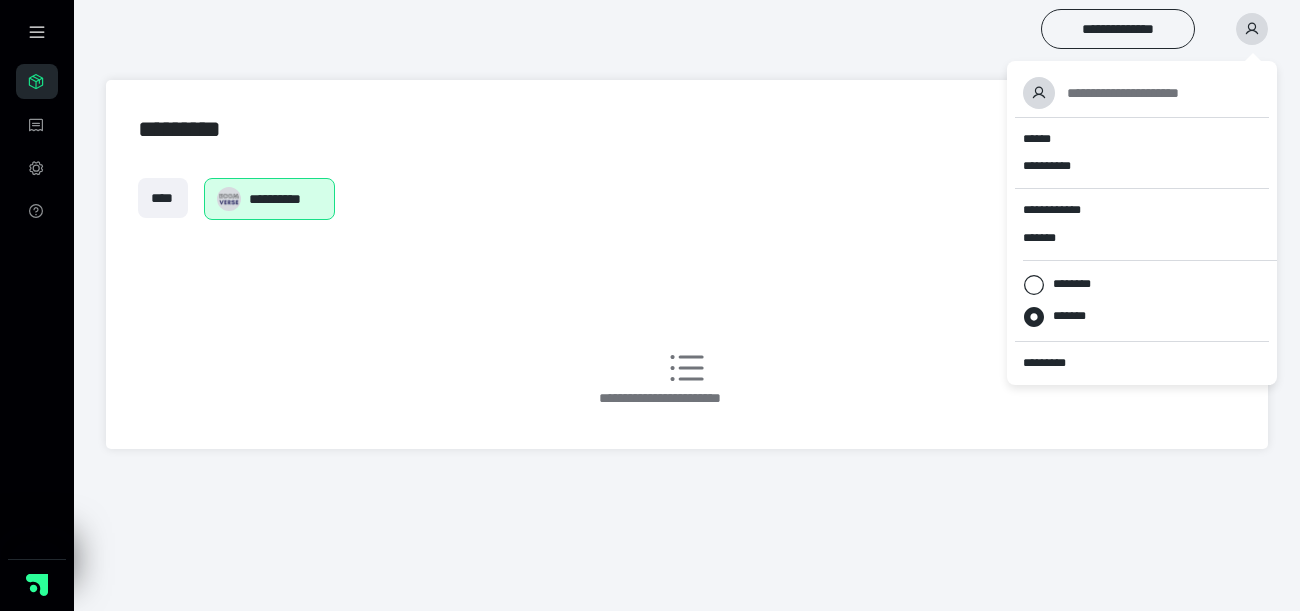 click on "**********" at bounding box center [650, 236] 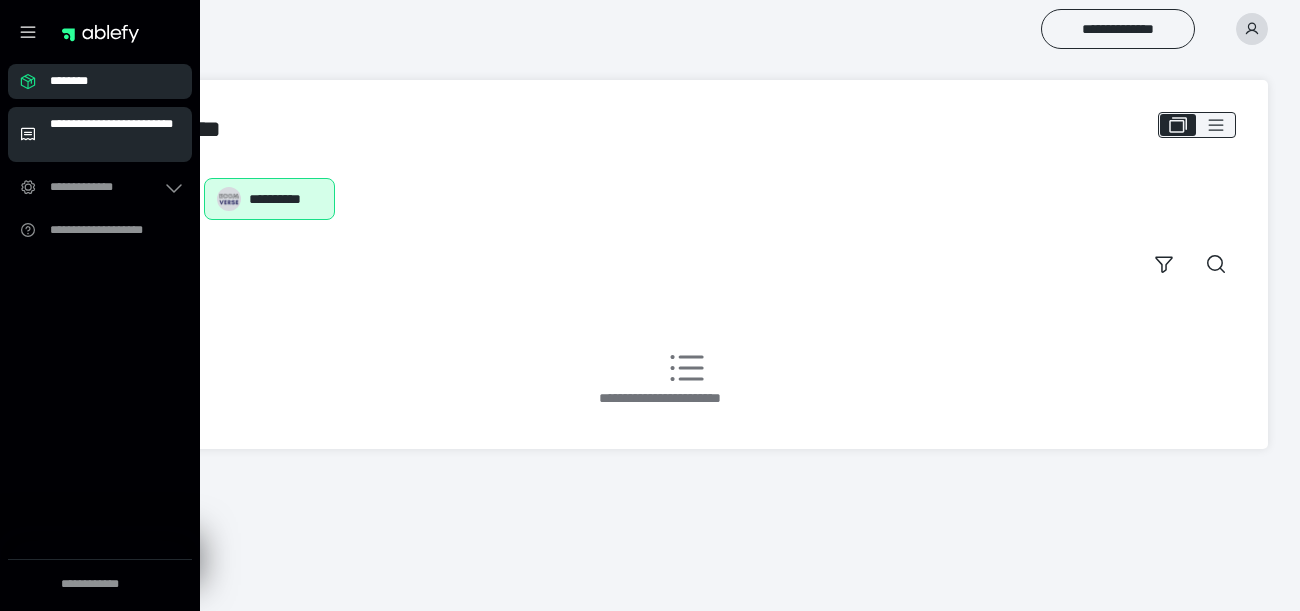 click on "**********" at bounding box center (115, 134) 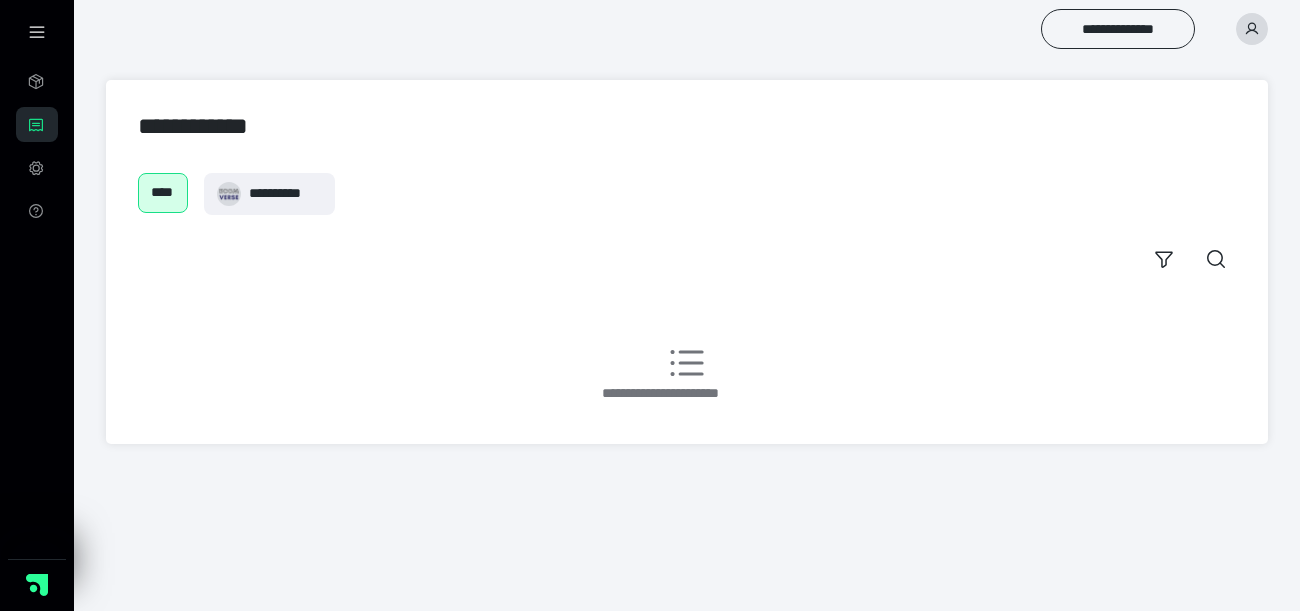 click at bounding box center (37, 32) 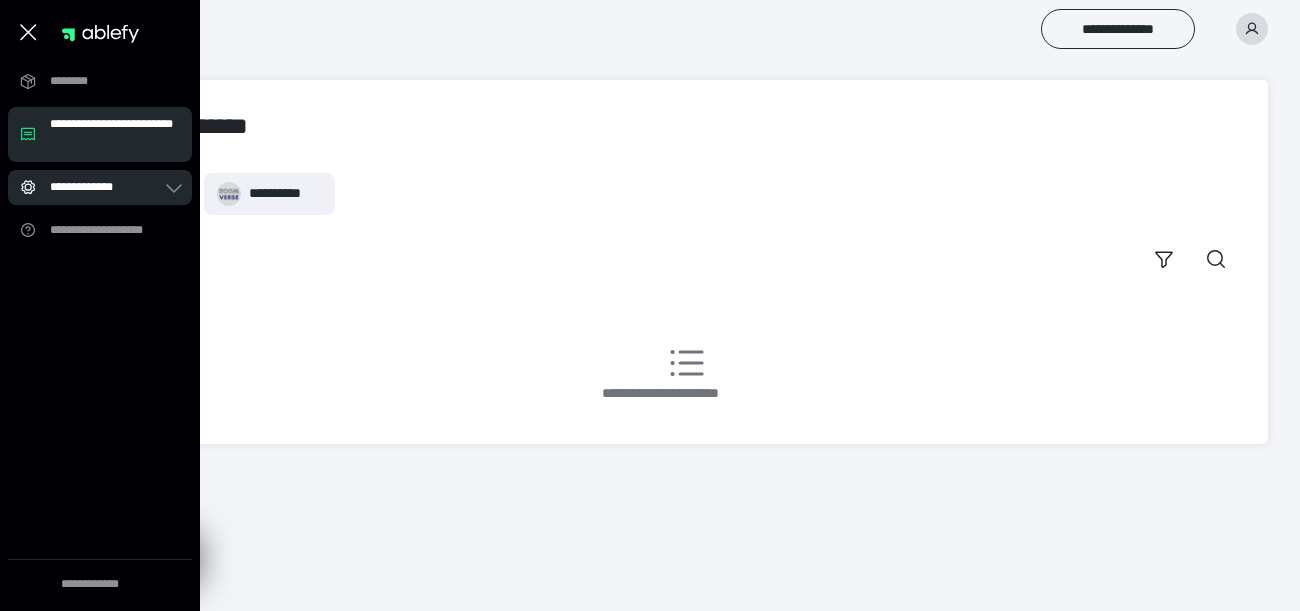 click on "**********" at bounding box center [100, 187] 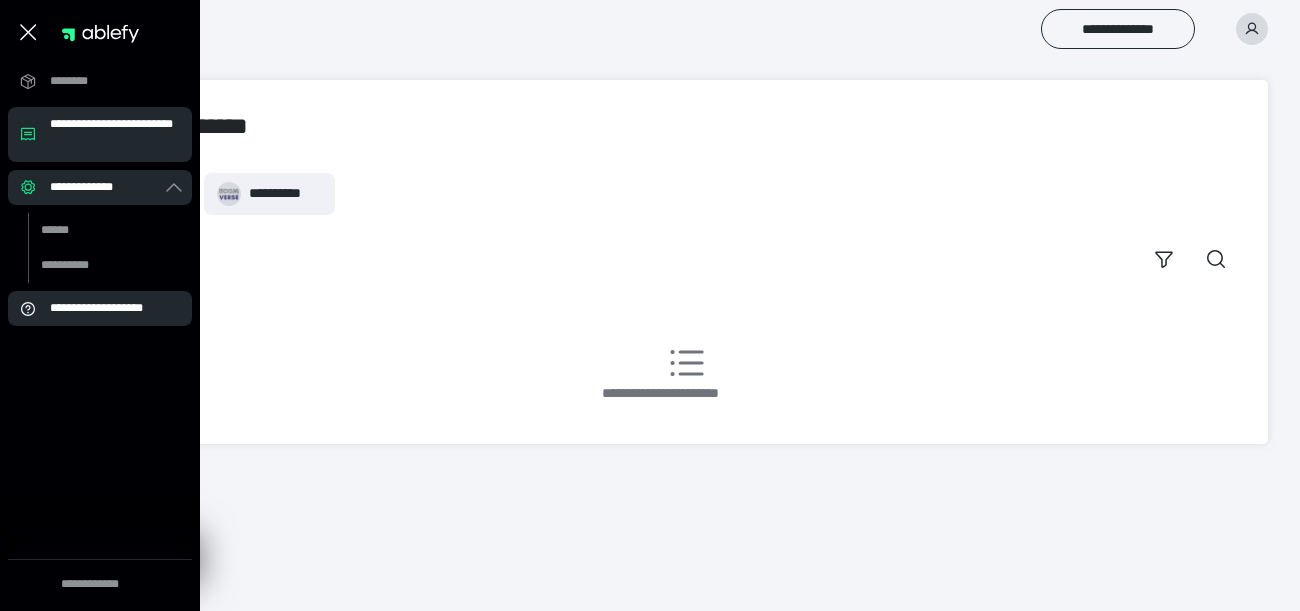 click on "**********" at bounding box center [100, 308] 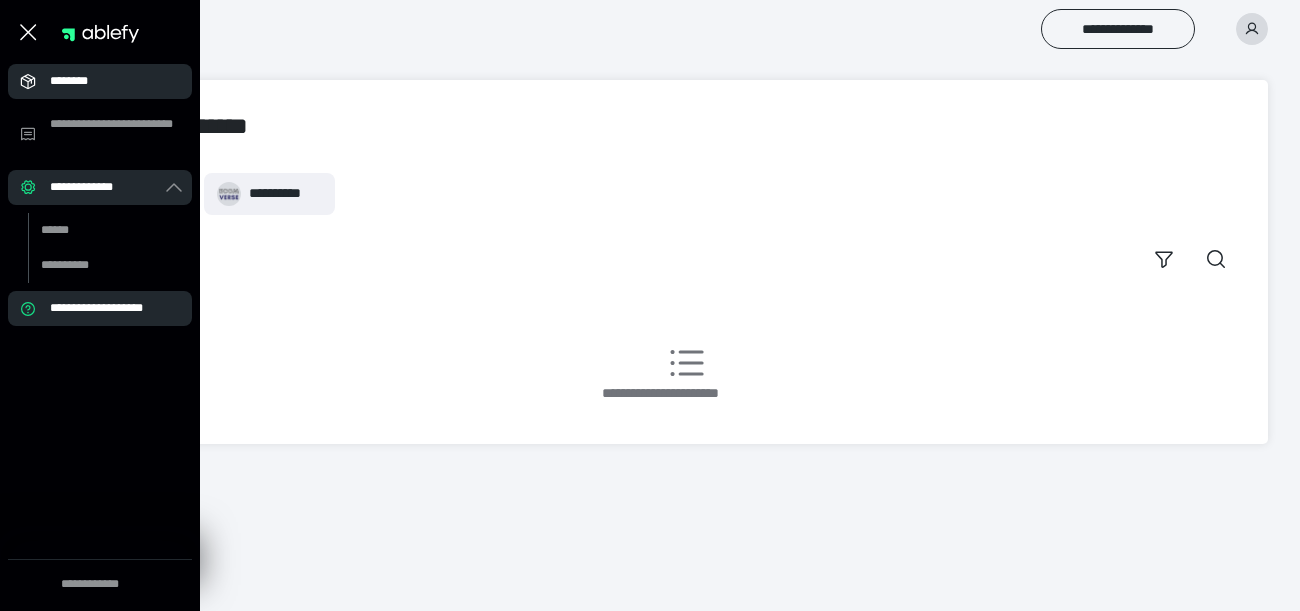 click on "********" at bounding box center [106, 81] 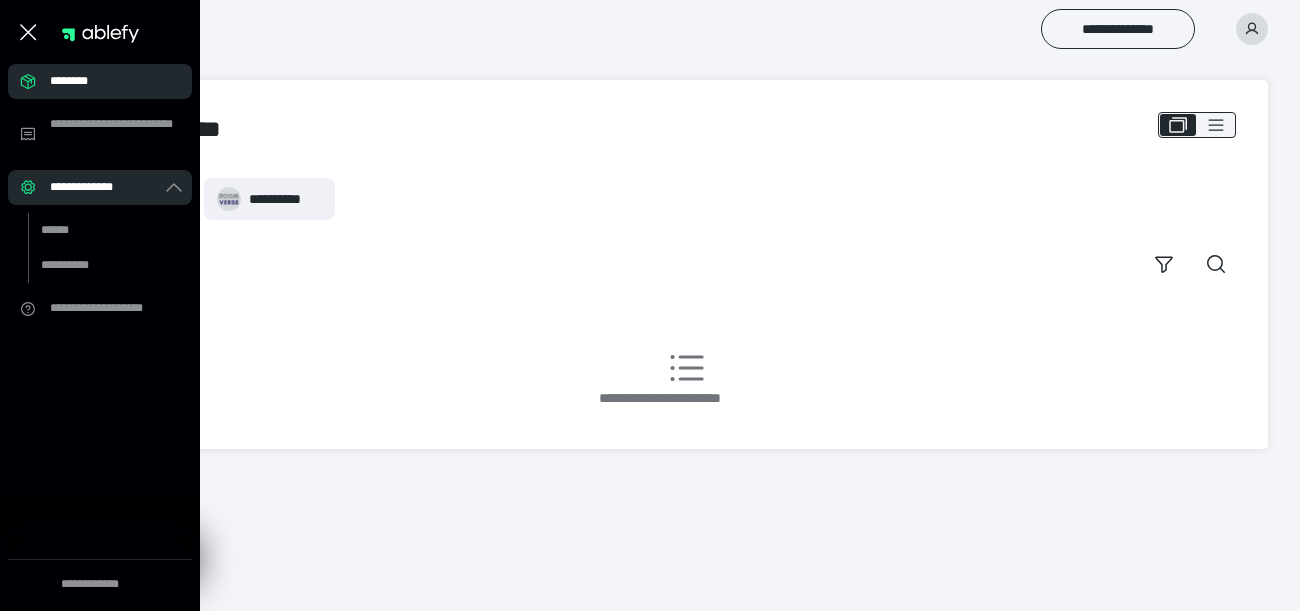 click on "*********" at bounding box center [687, 129] 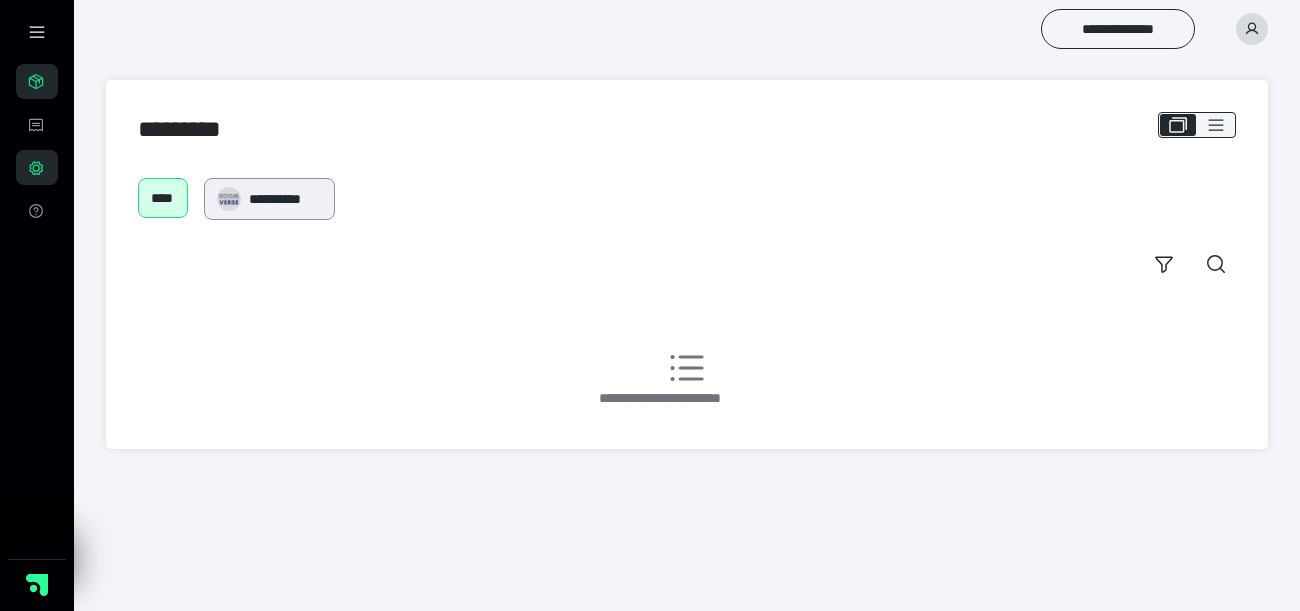 click on "**********" at bounding box center (285, 199) 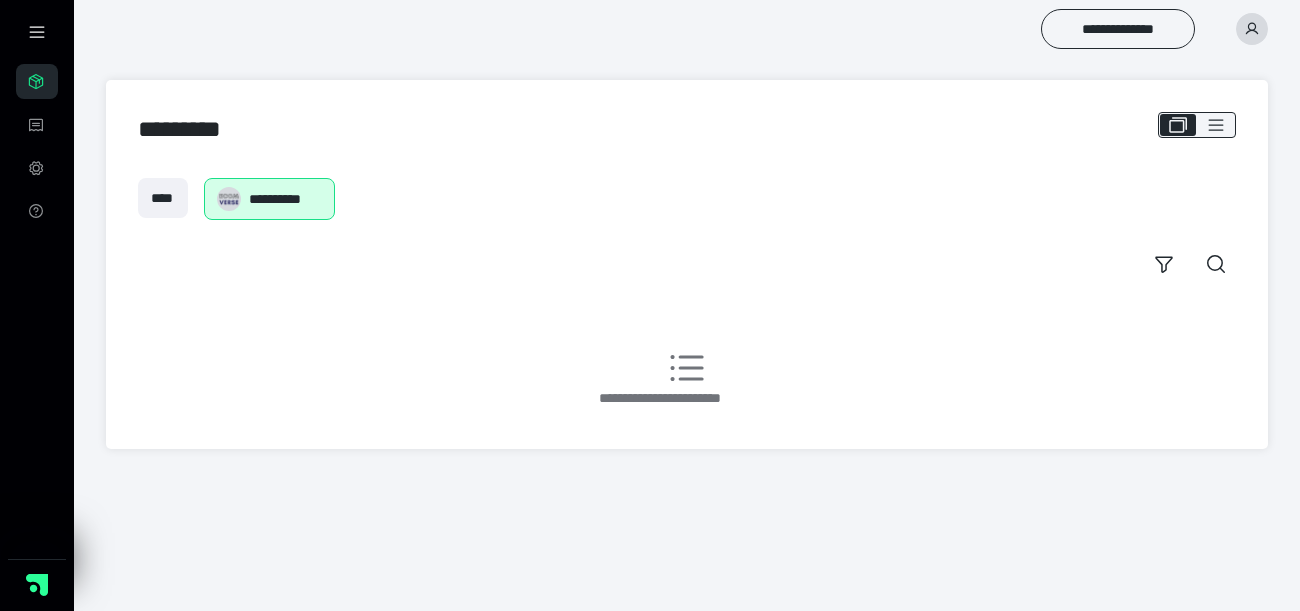 scroll, scrollTop: 0, scrollLeft: 0, axis: both 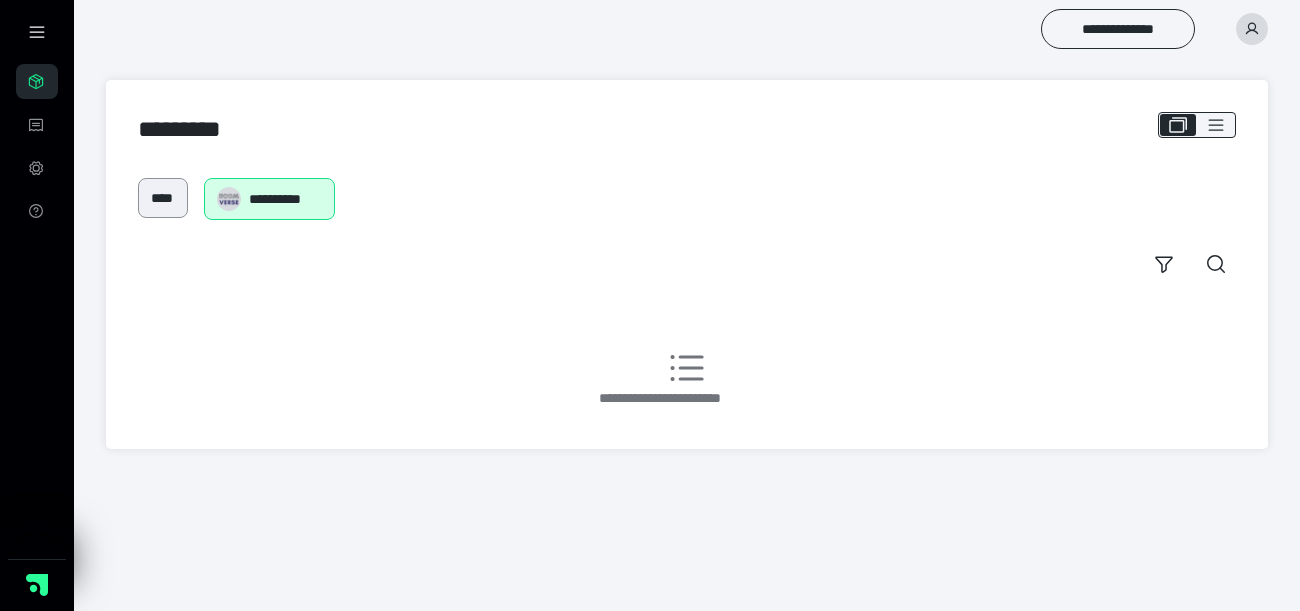 click on "****" at bounding box center [163, 198] 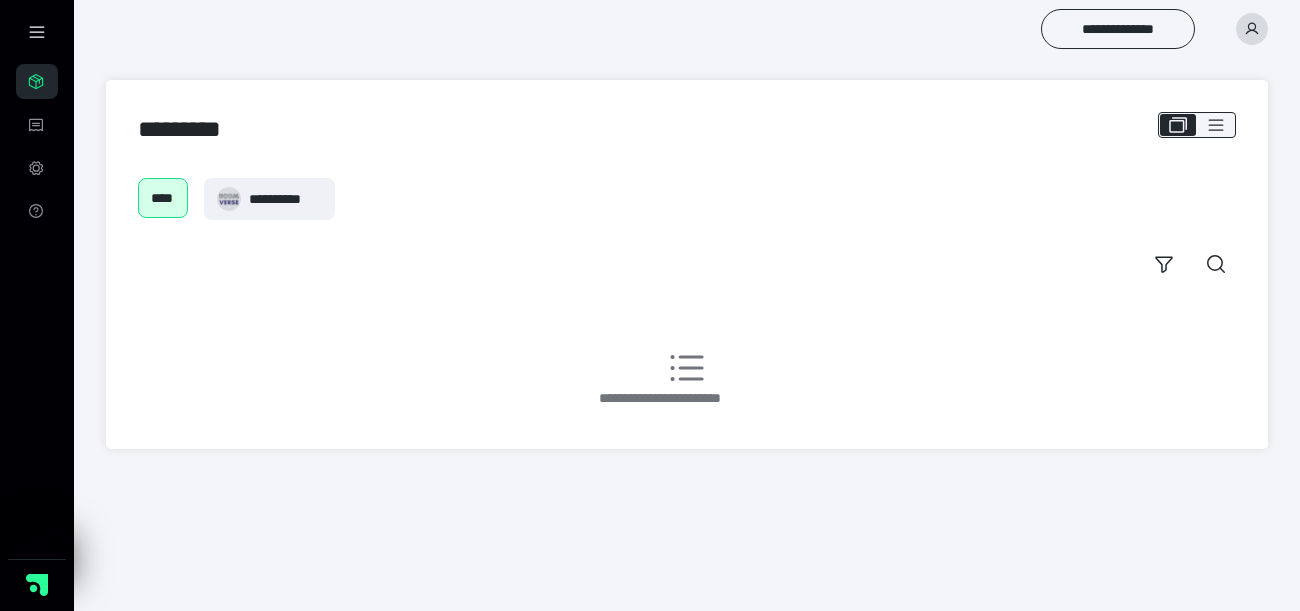 scroll, scrollTop: 0, scrollLeft: 0, axis: both 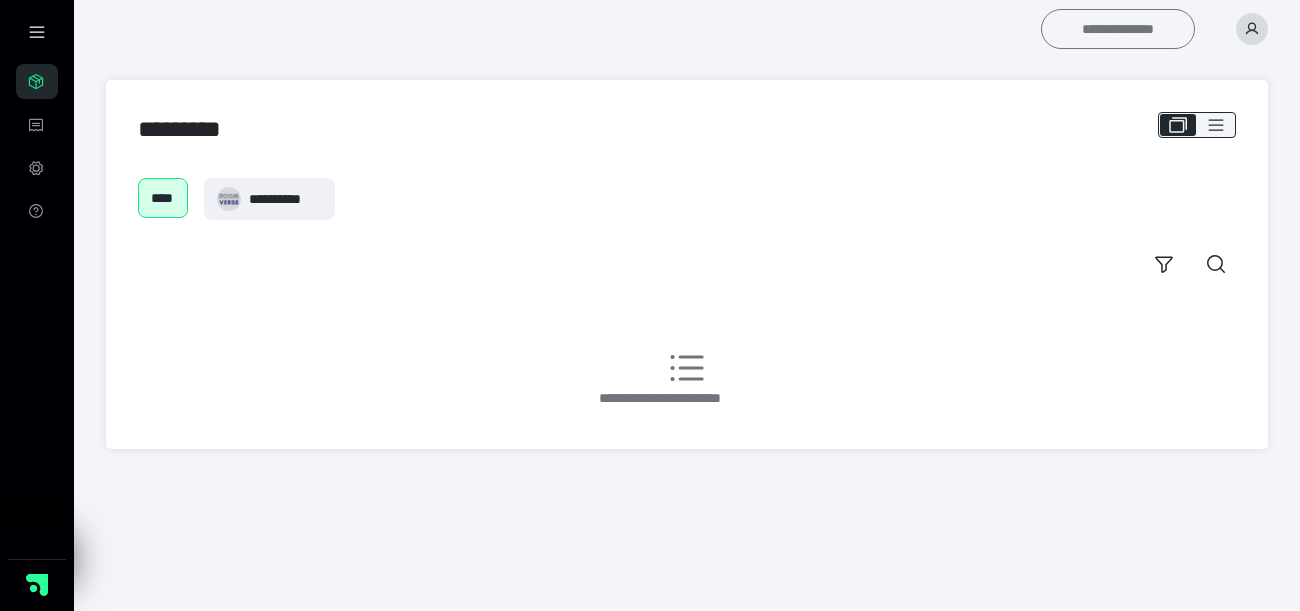 click on "**********" at bounding box center [1118, 29] 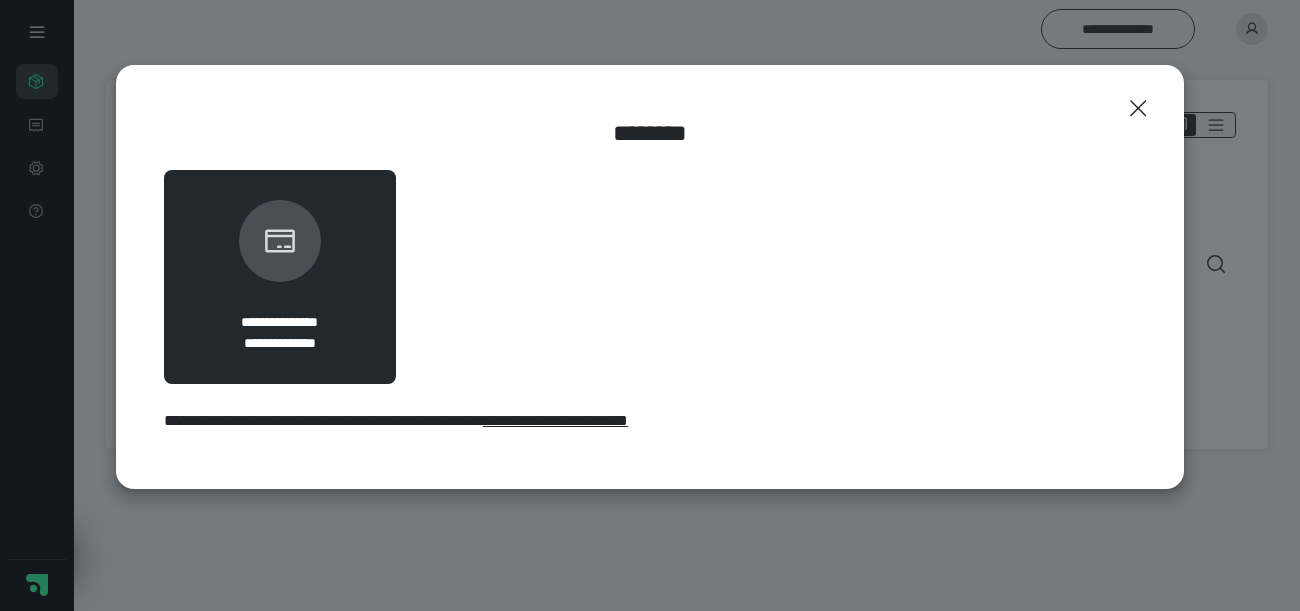 click on "**********" at bounding box center (650, 305) 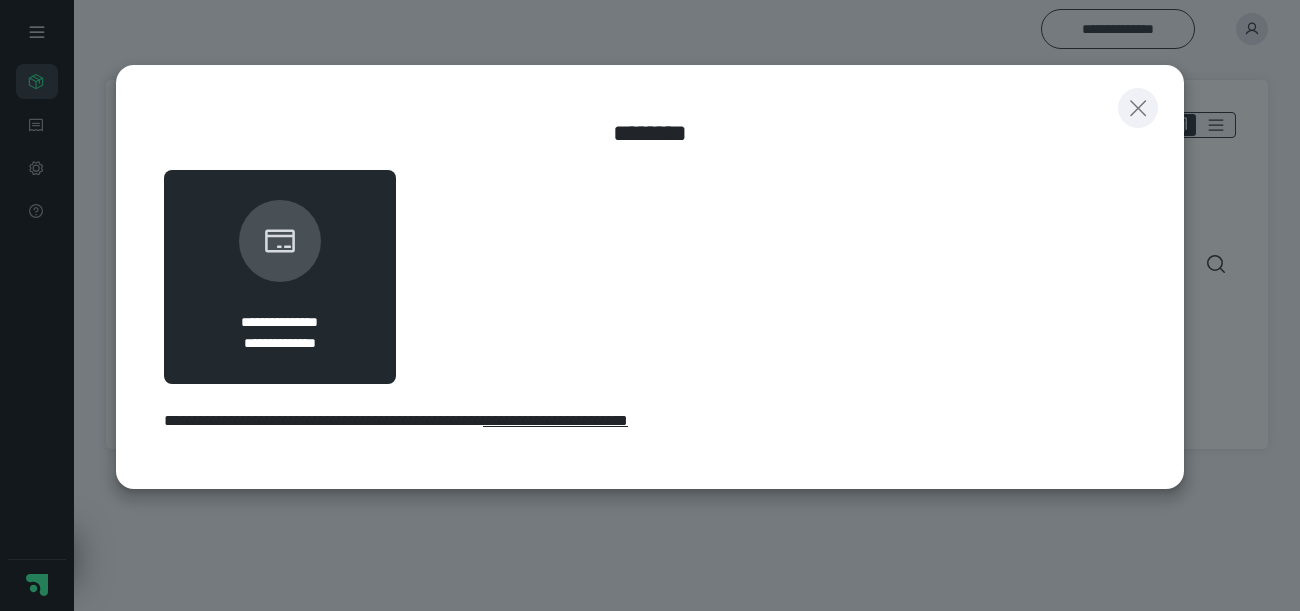 click 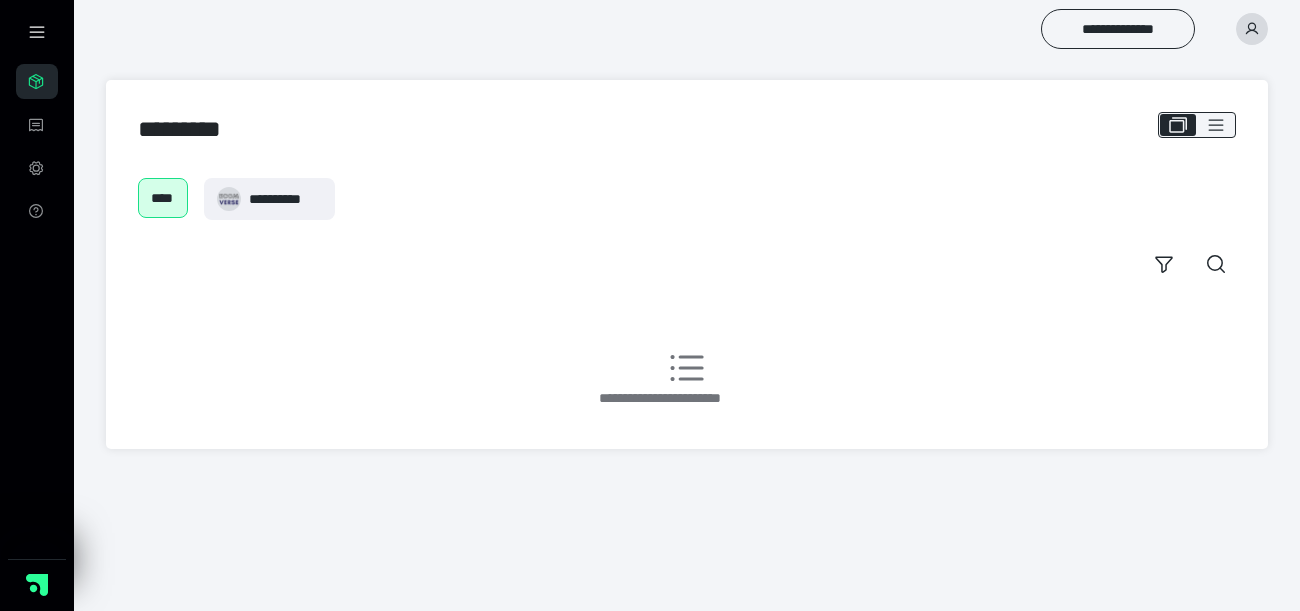 click at bounding box center [1252, 29] 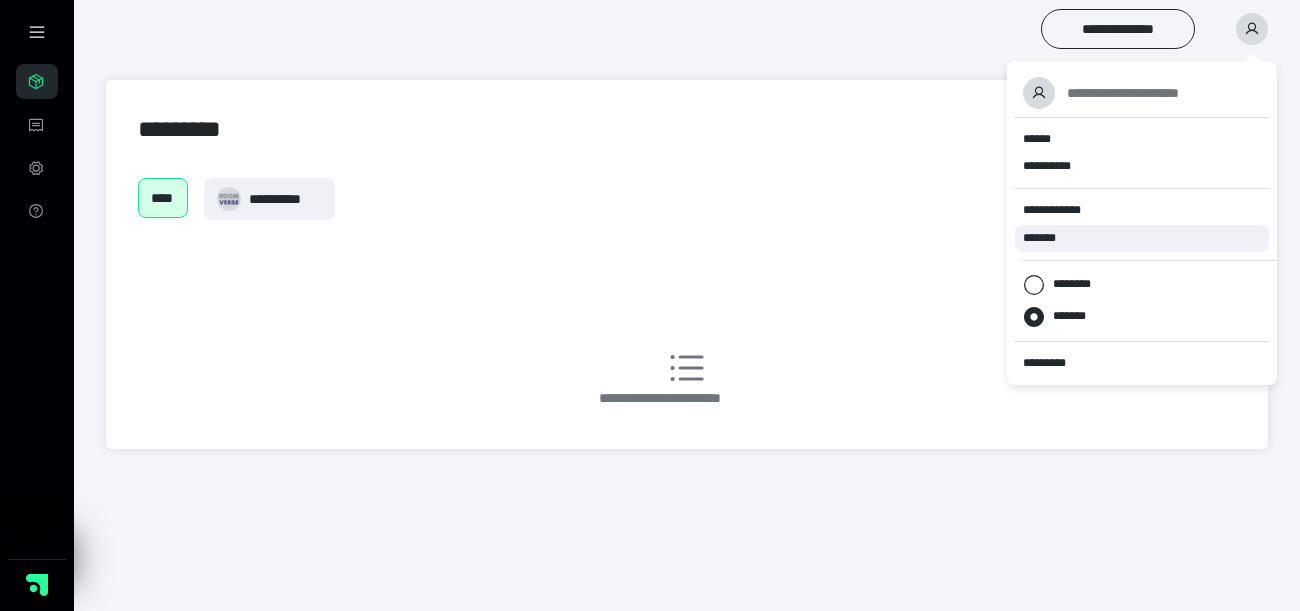 click on "*******" at bounding box center (1046, 238) 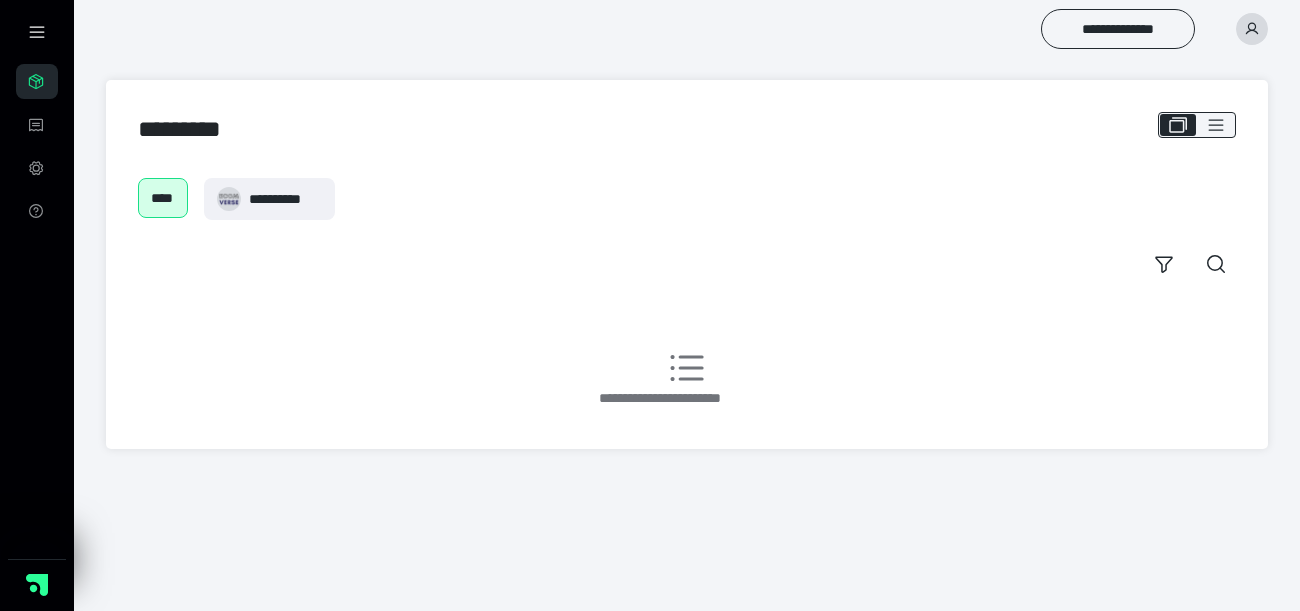 scroll, scrollTop: 0, scrollLeft: 0, axis: both 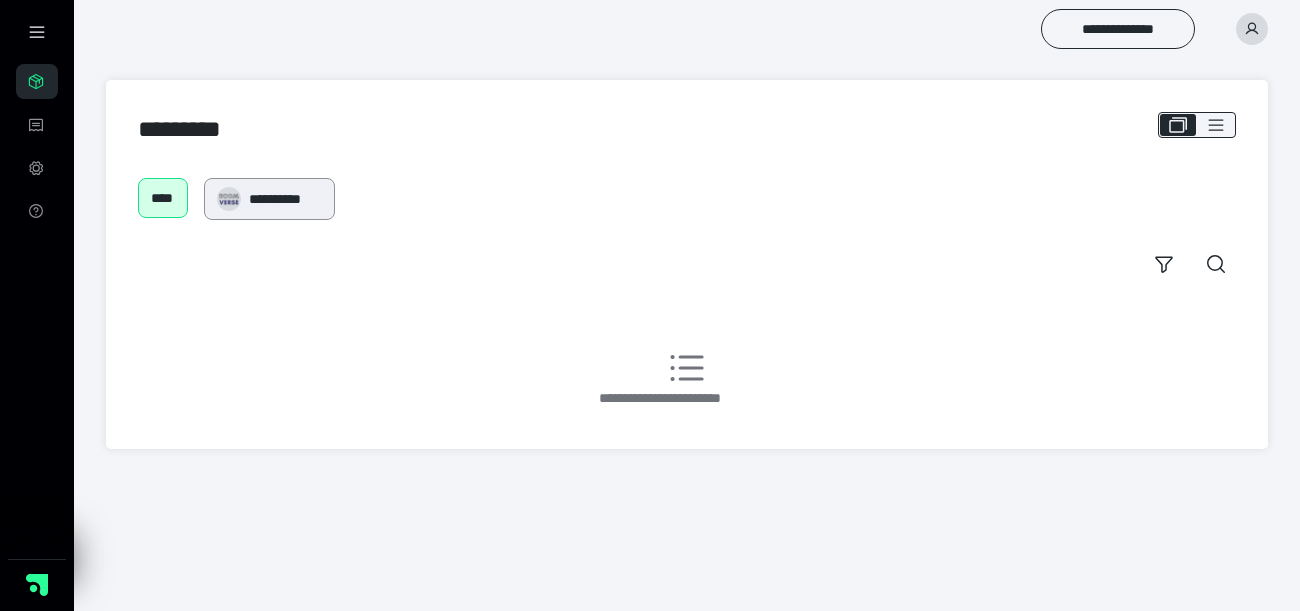 click on "**********" at bounding box center [269, 199] 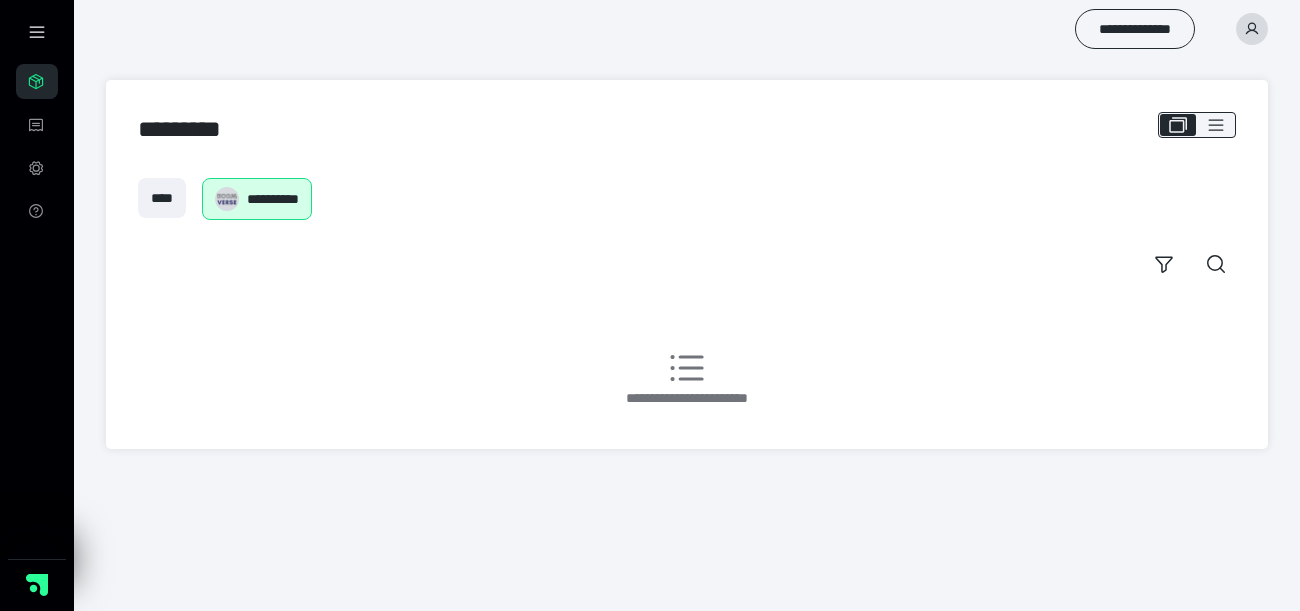 scroll, scrollTop: 0, scrollLeft: 0, axis: both 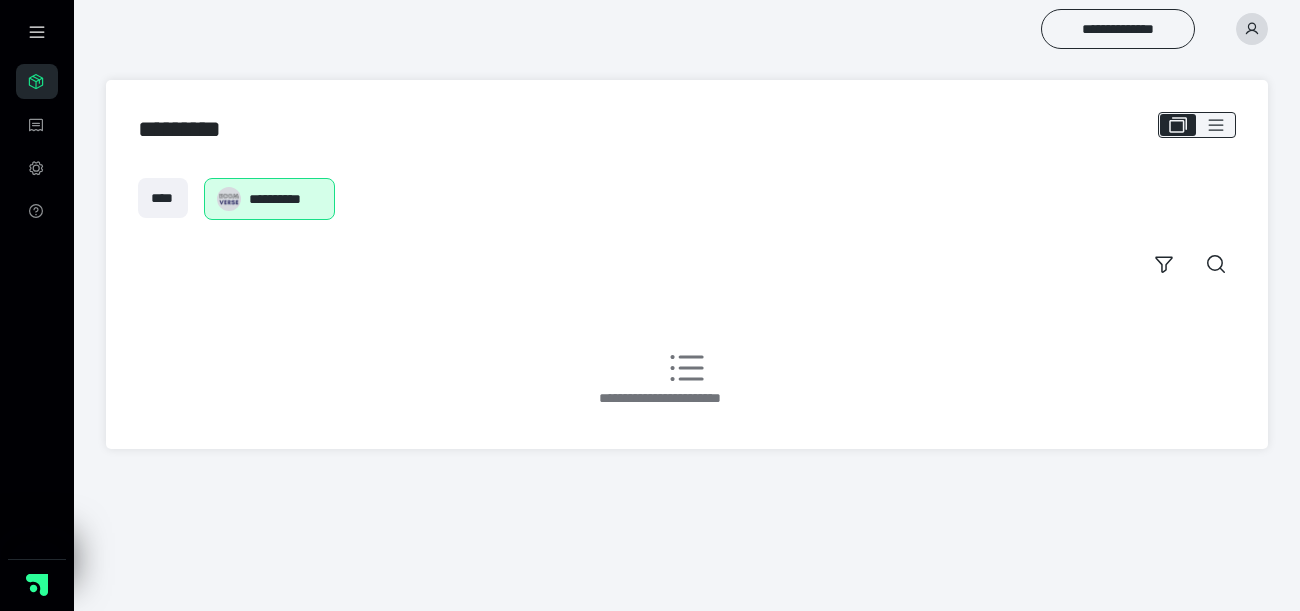 click 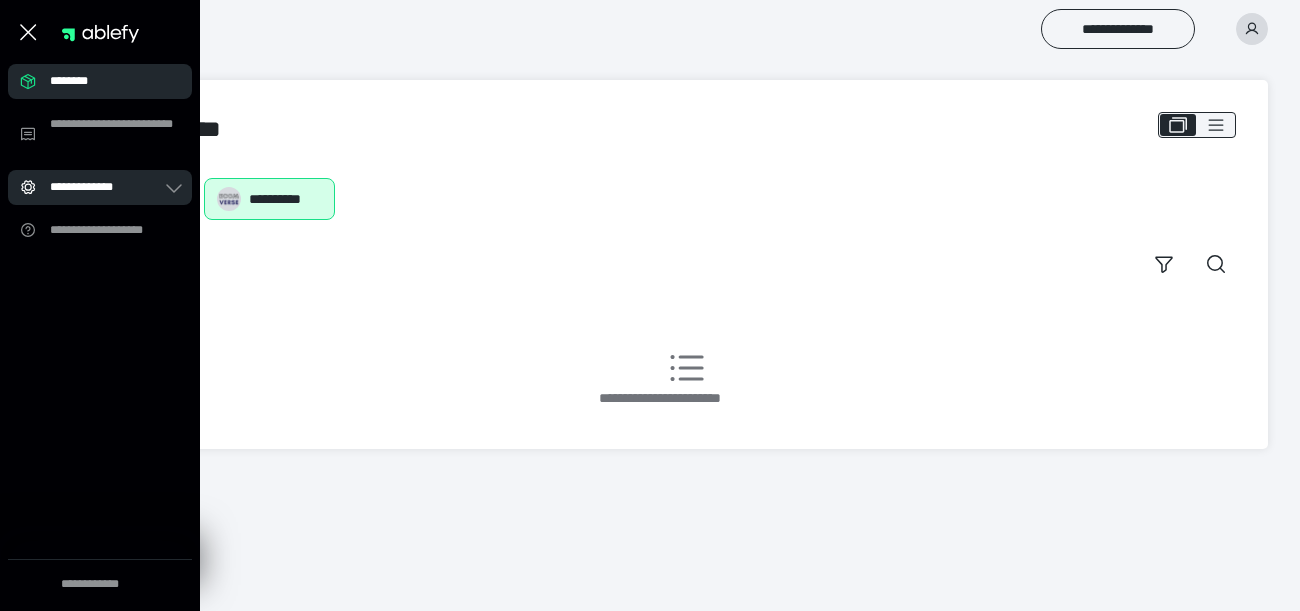 click 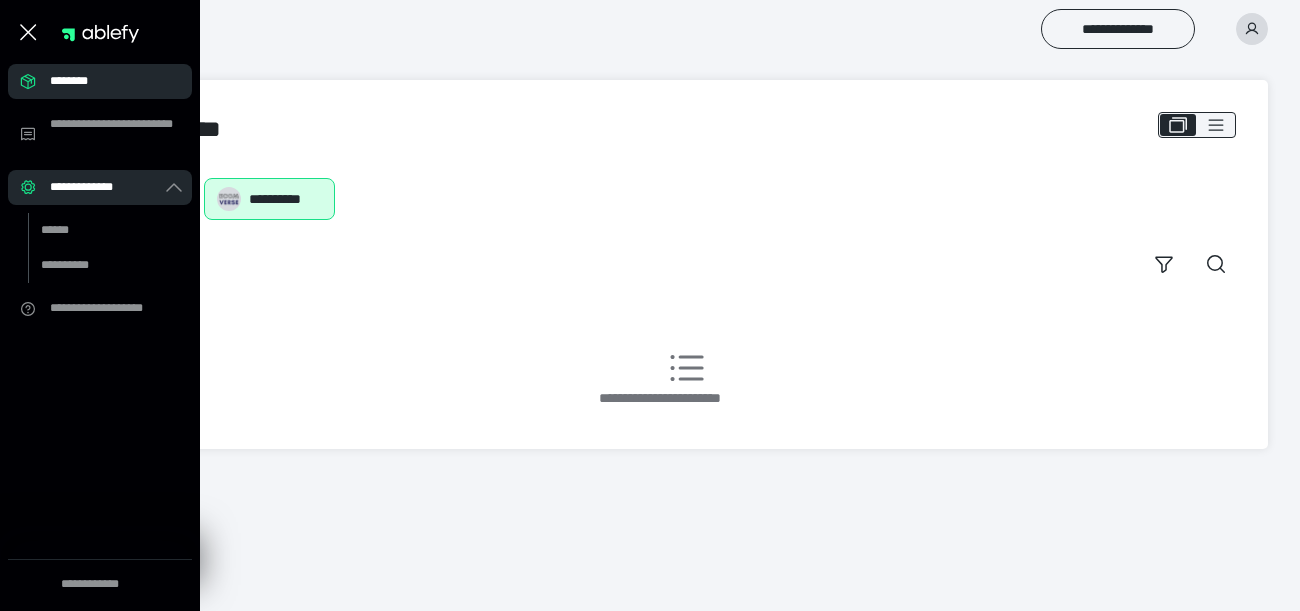 click on "**********" at bounding box center (687, 231) 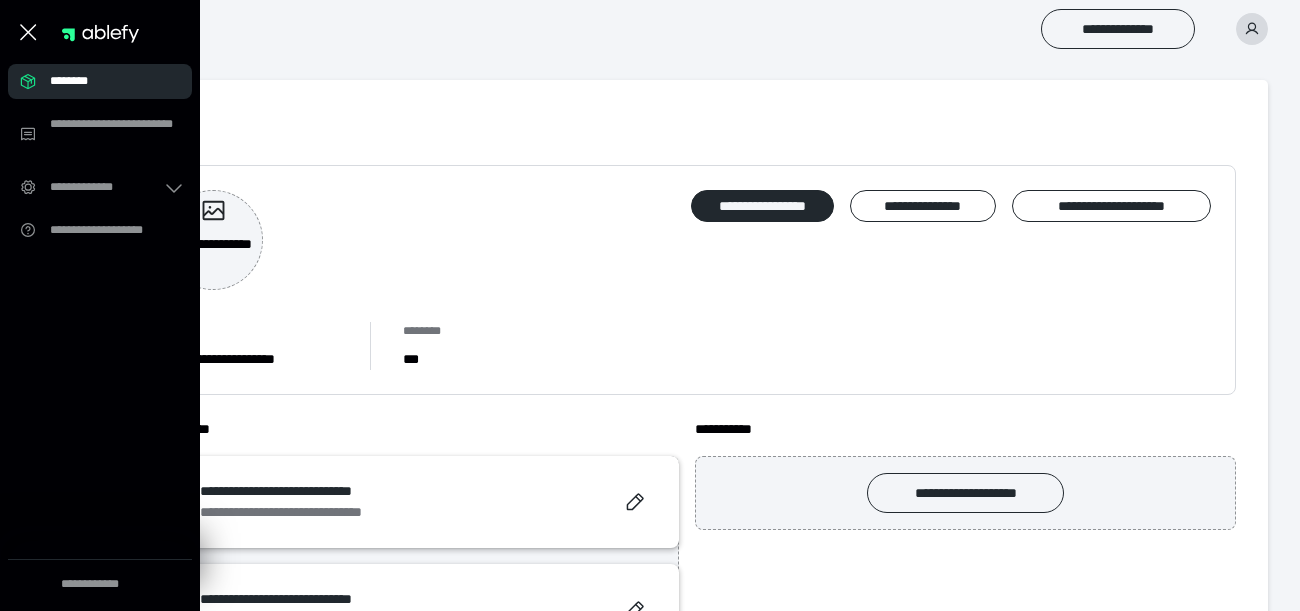 click on "**********" at bounding box center [687, 280] 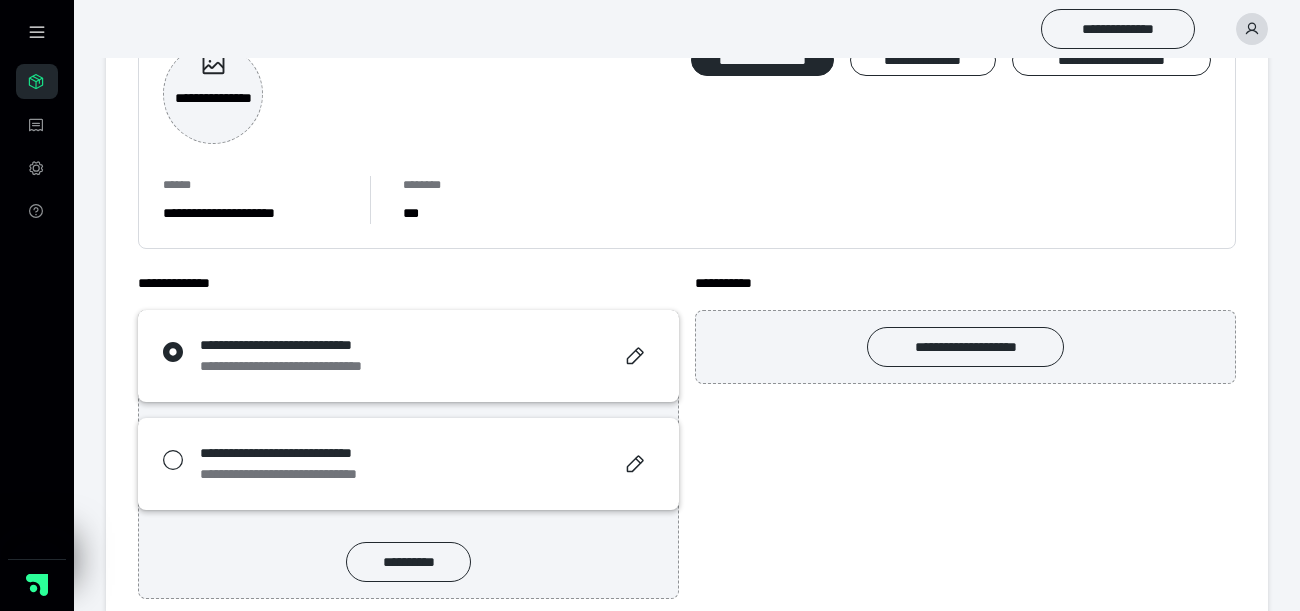 scroll, scrollTop: 173, scrollLeft: 0, axis: vertical 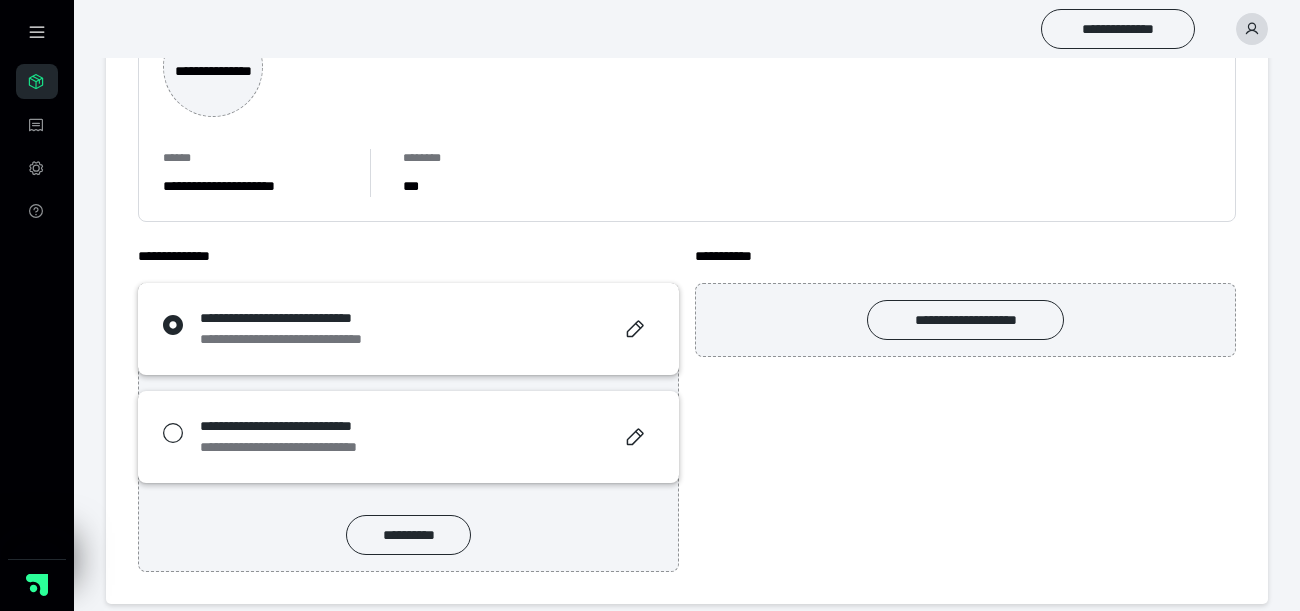 click 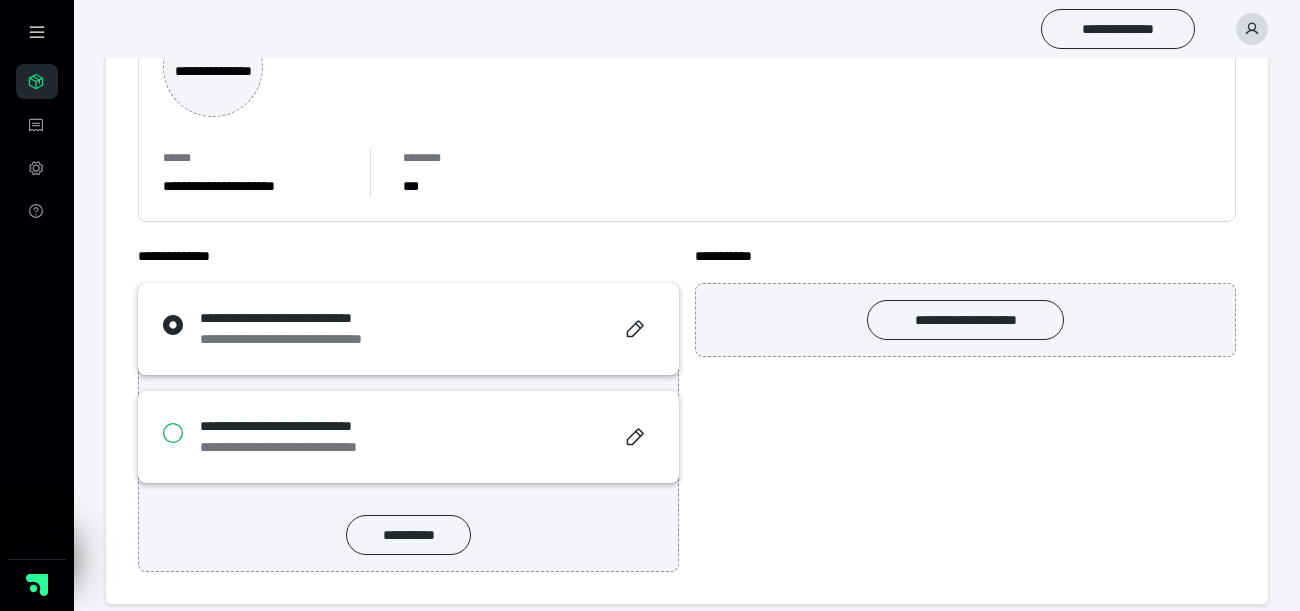 click at bounding box center (162, 433) 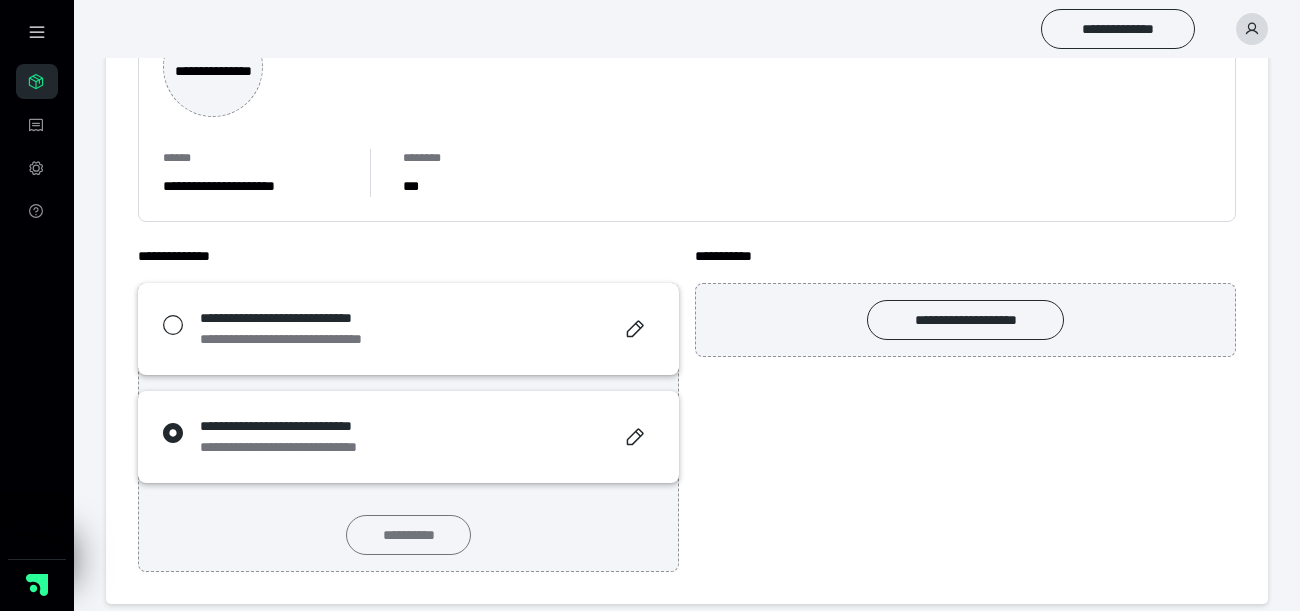 click on "**********" at bounding box center (408, 535) 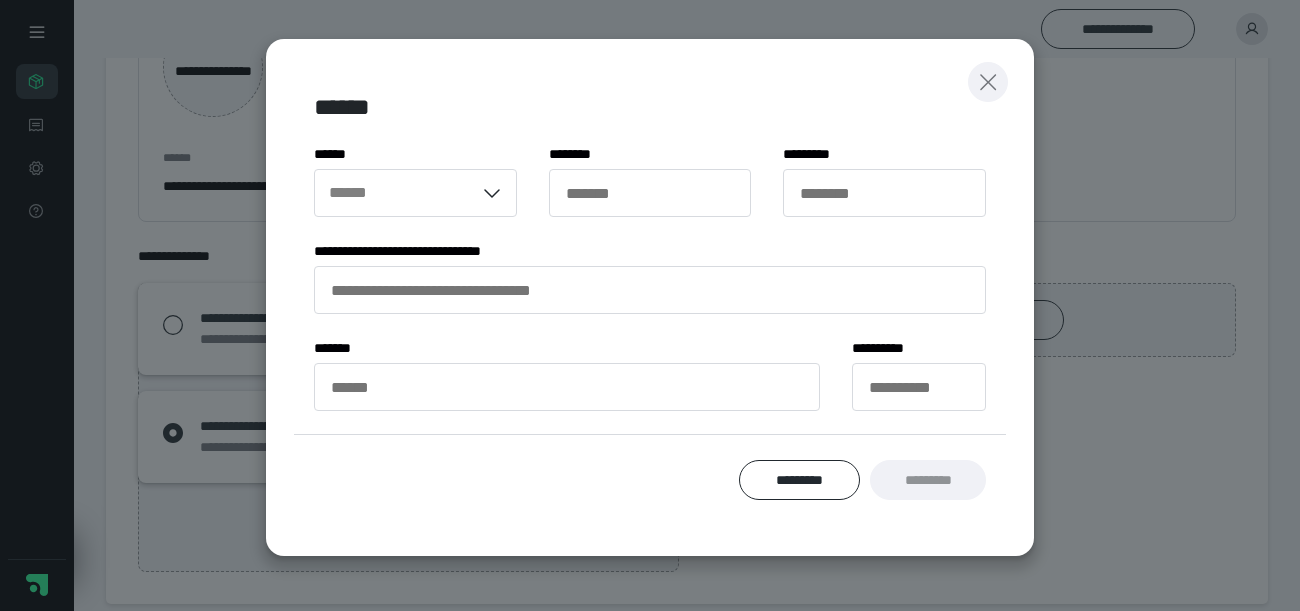 click 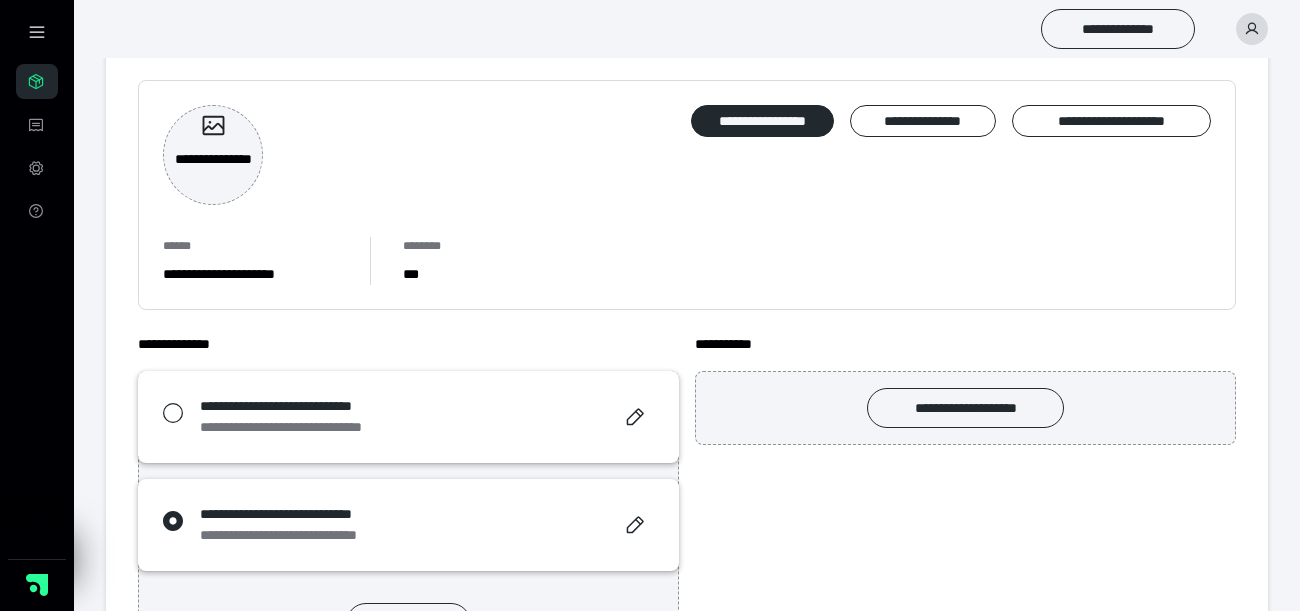 scroll, scrollTop: 0, scrollLeft: 0, axis: both 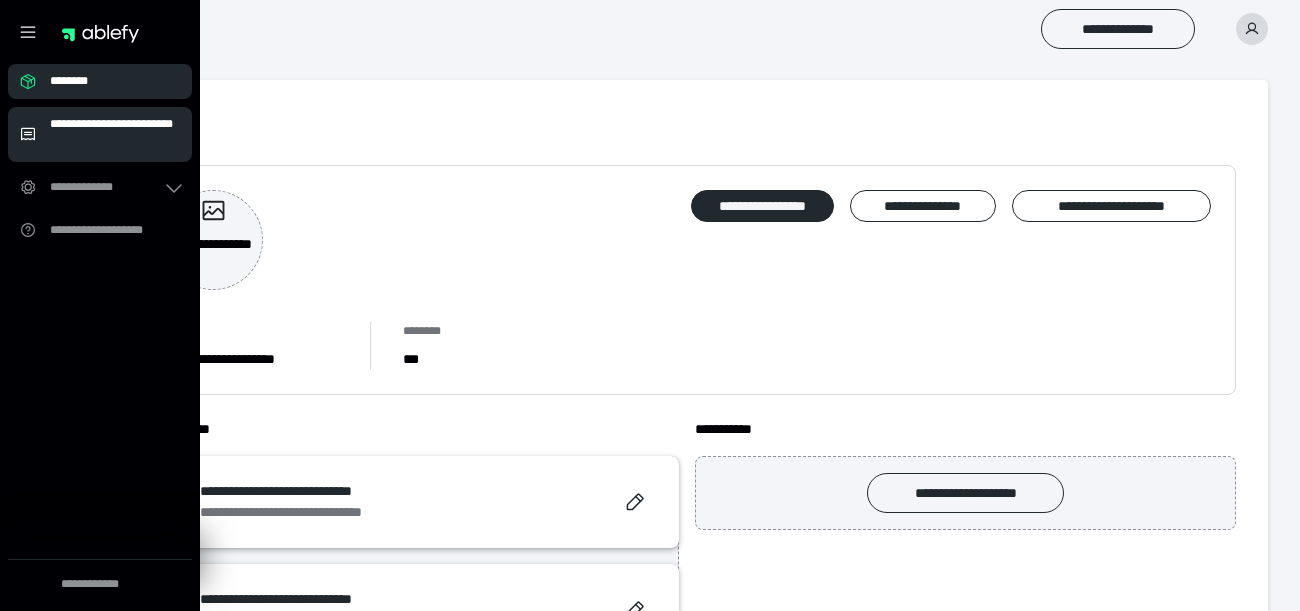click on "**********" at bounding box center [115, 134] 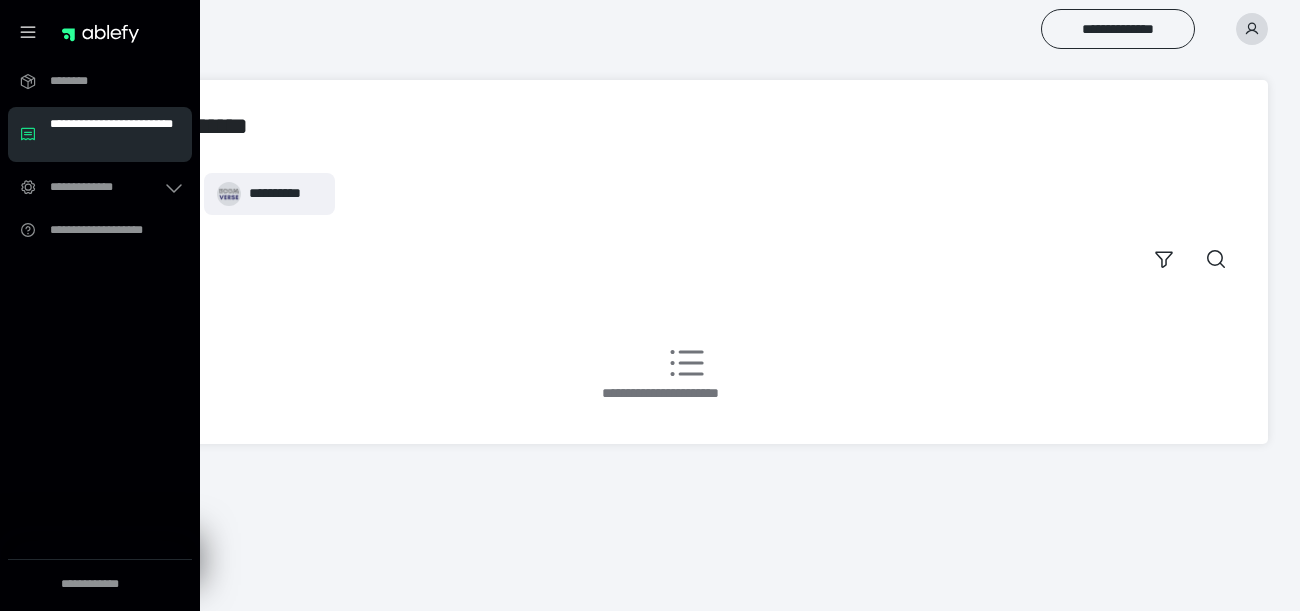 click on "**********" at bounding box center (687, 226) 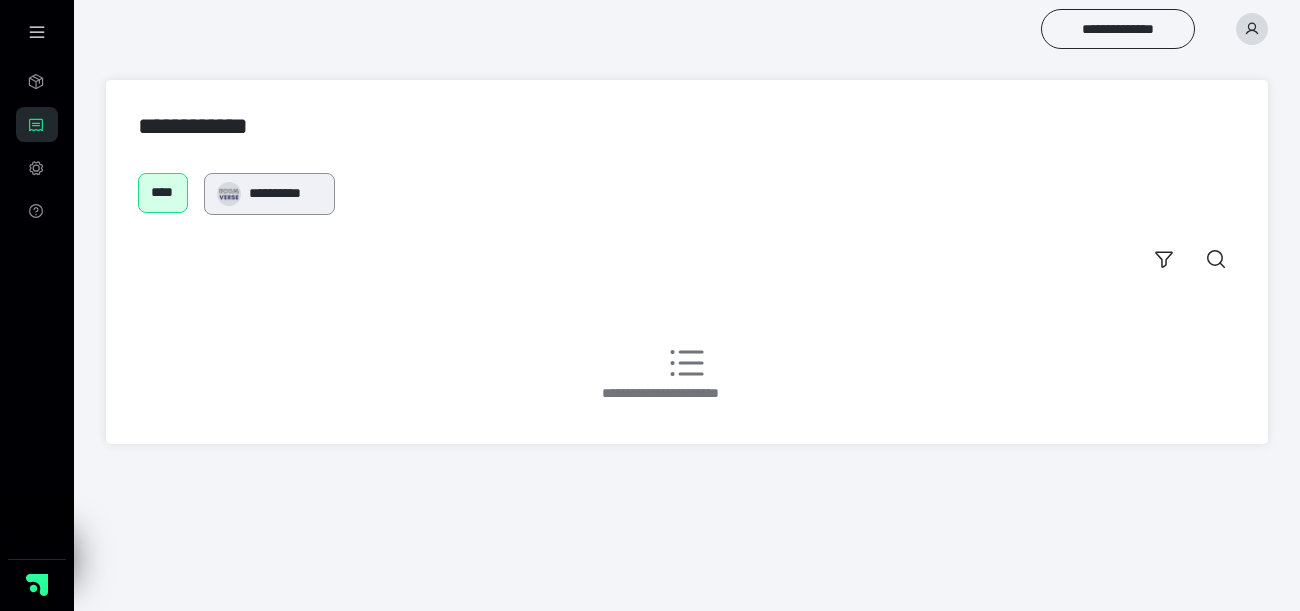 click on "**********" at bounding box center (285, 193) 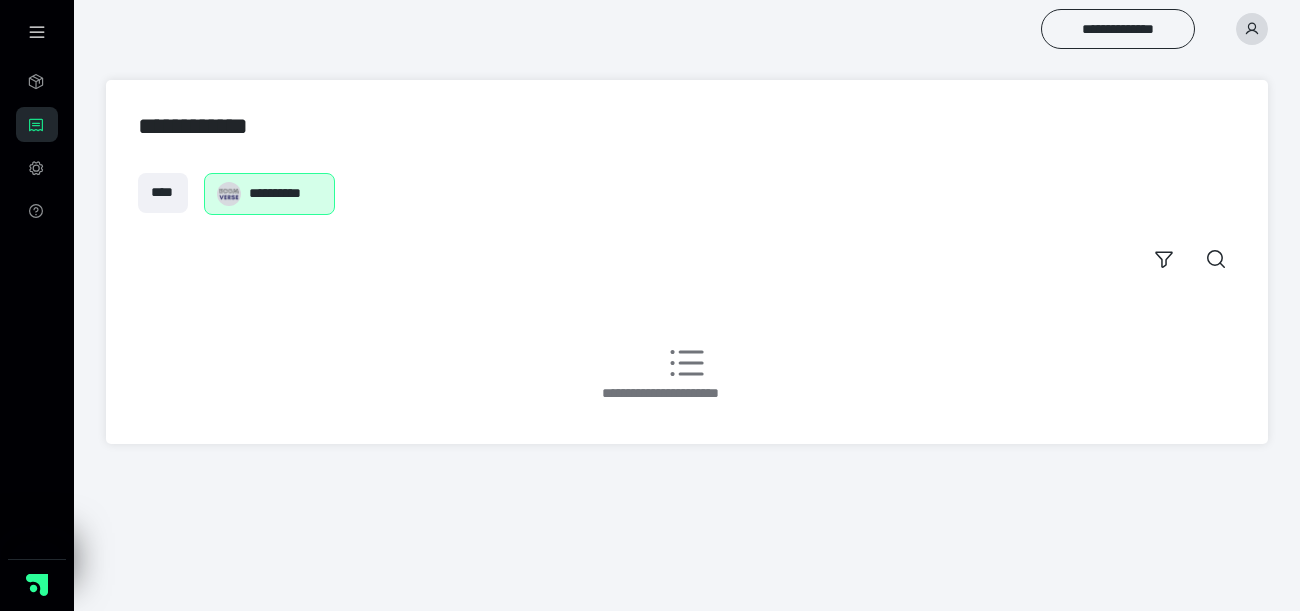 click on "**********" at bounding box center [285, 193] 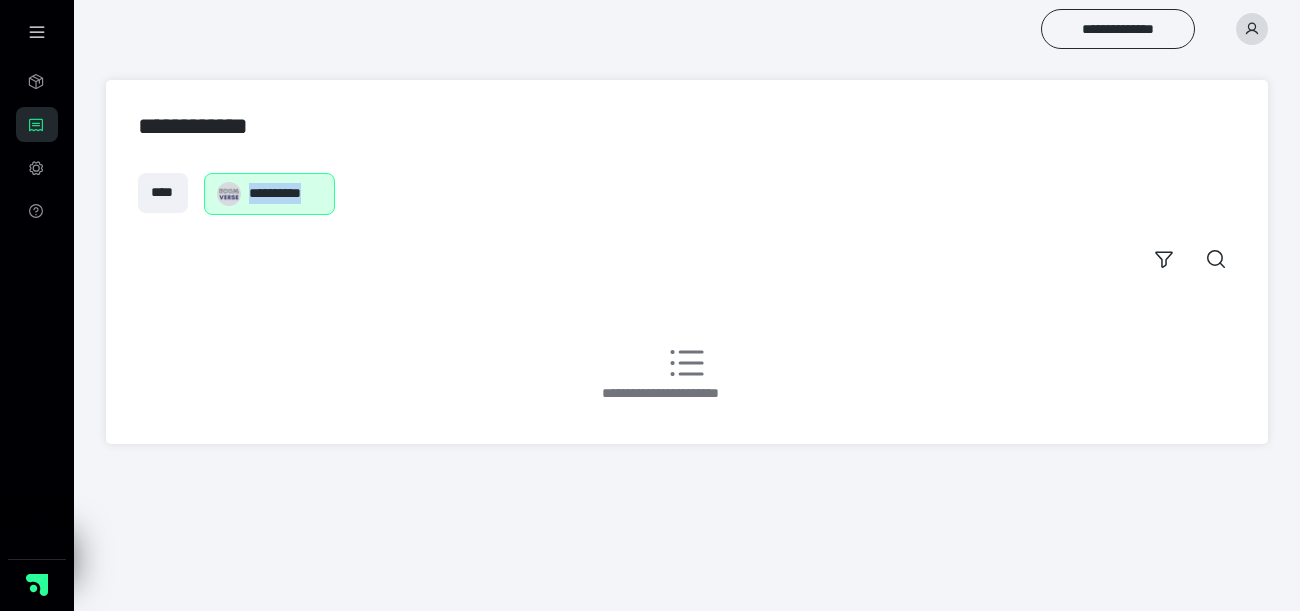 click on "**********" at bounding box center [285, 193] 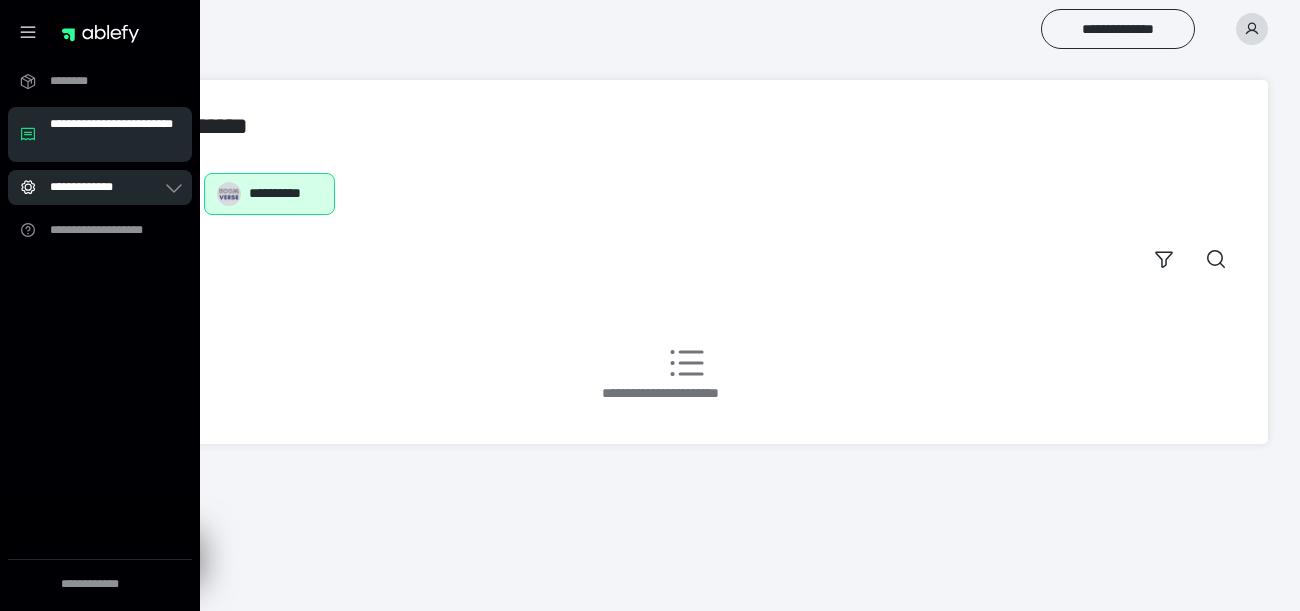 click on "**********" at bounding box center (100, 187) 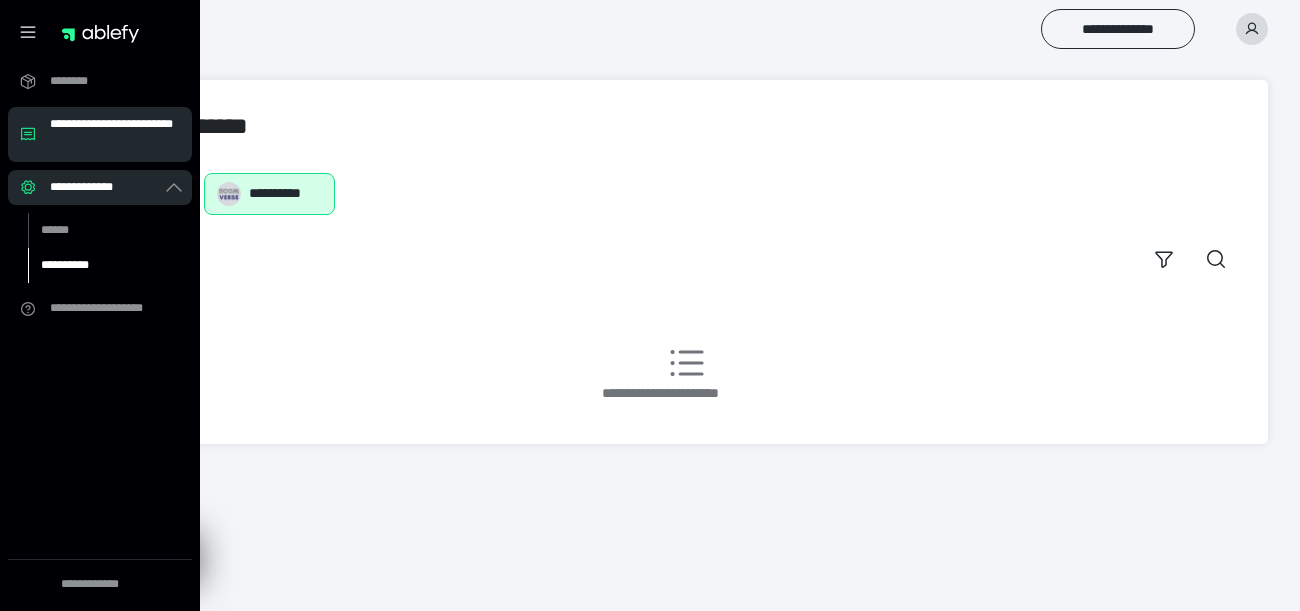 click on "**********" at bounding box center (97, 265) 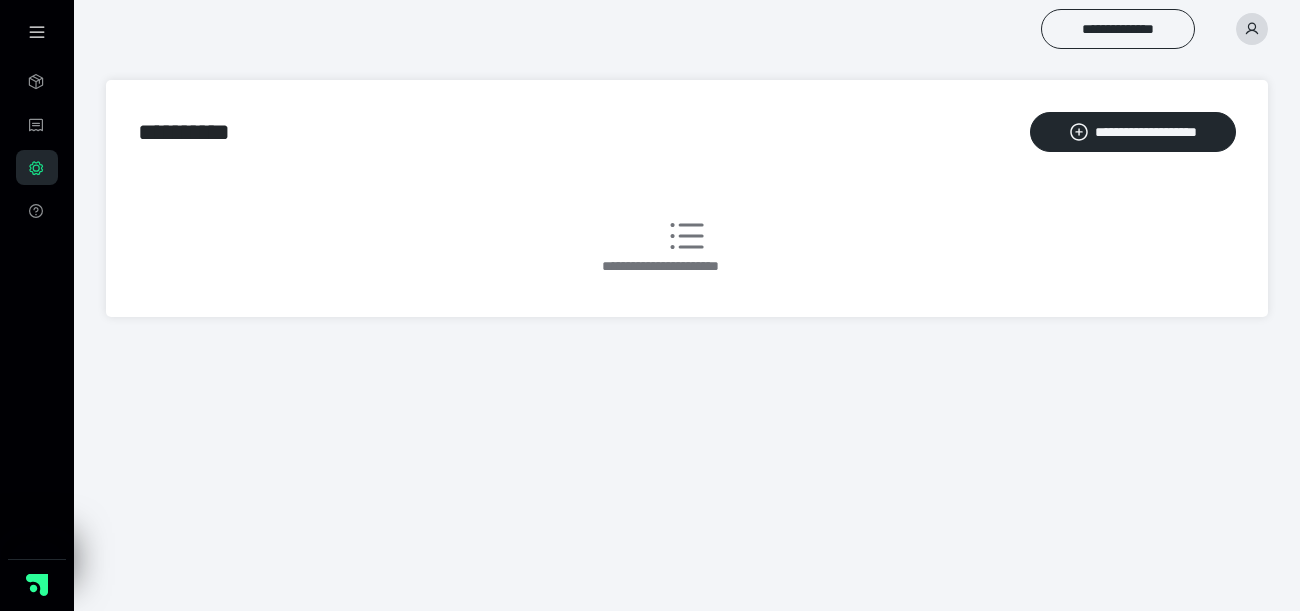 click on "**********" at bounding box center (687, 250) 